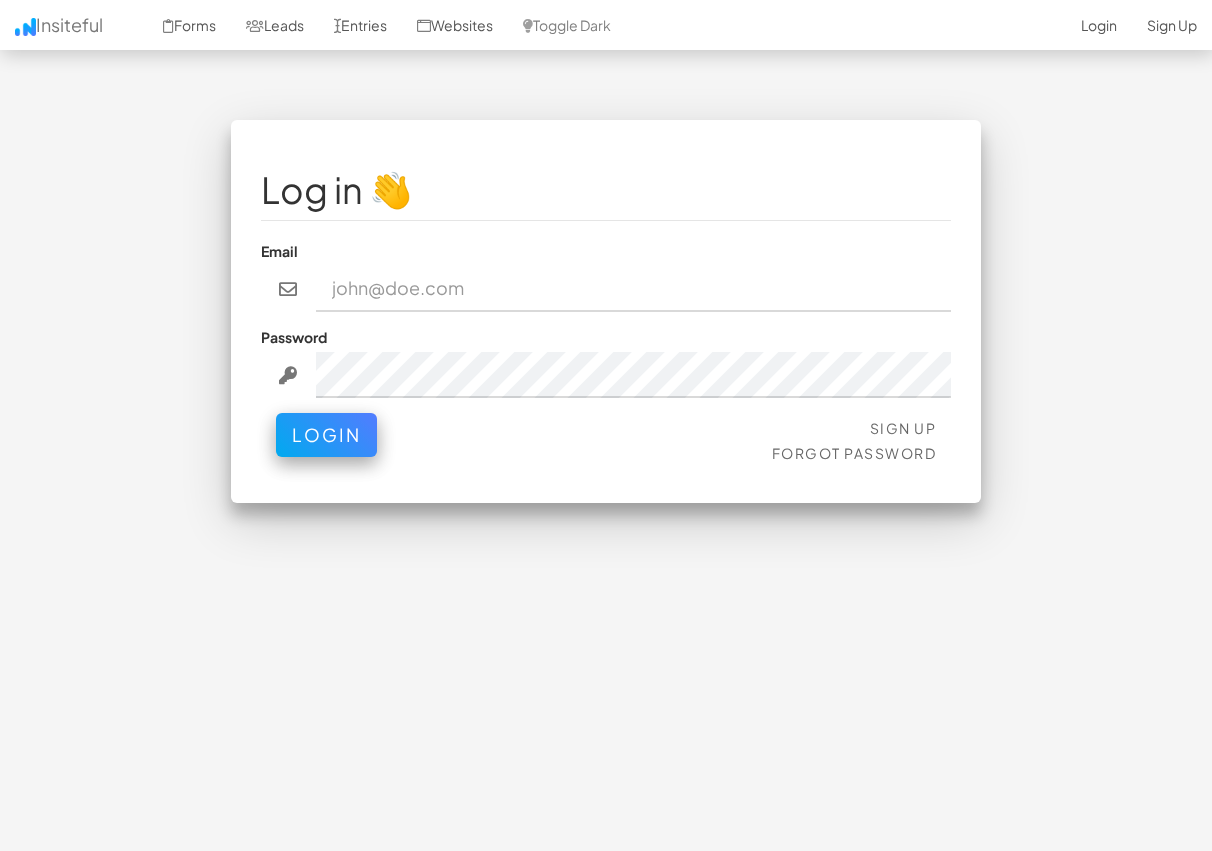 scroll, scrollTop: 0, scrollLeft: 0, axis: both 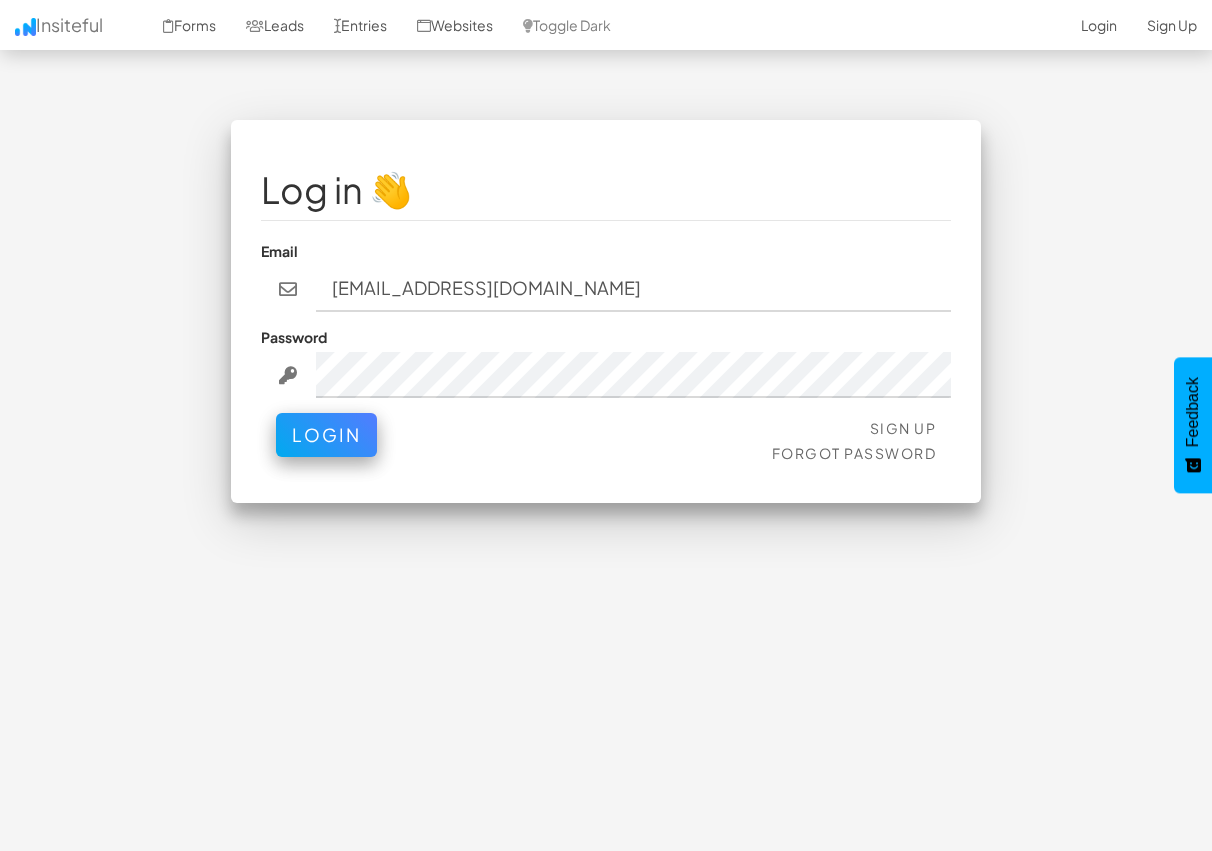 type on "davalmorin@hotmail.com" 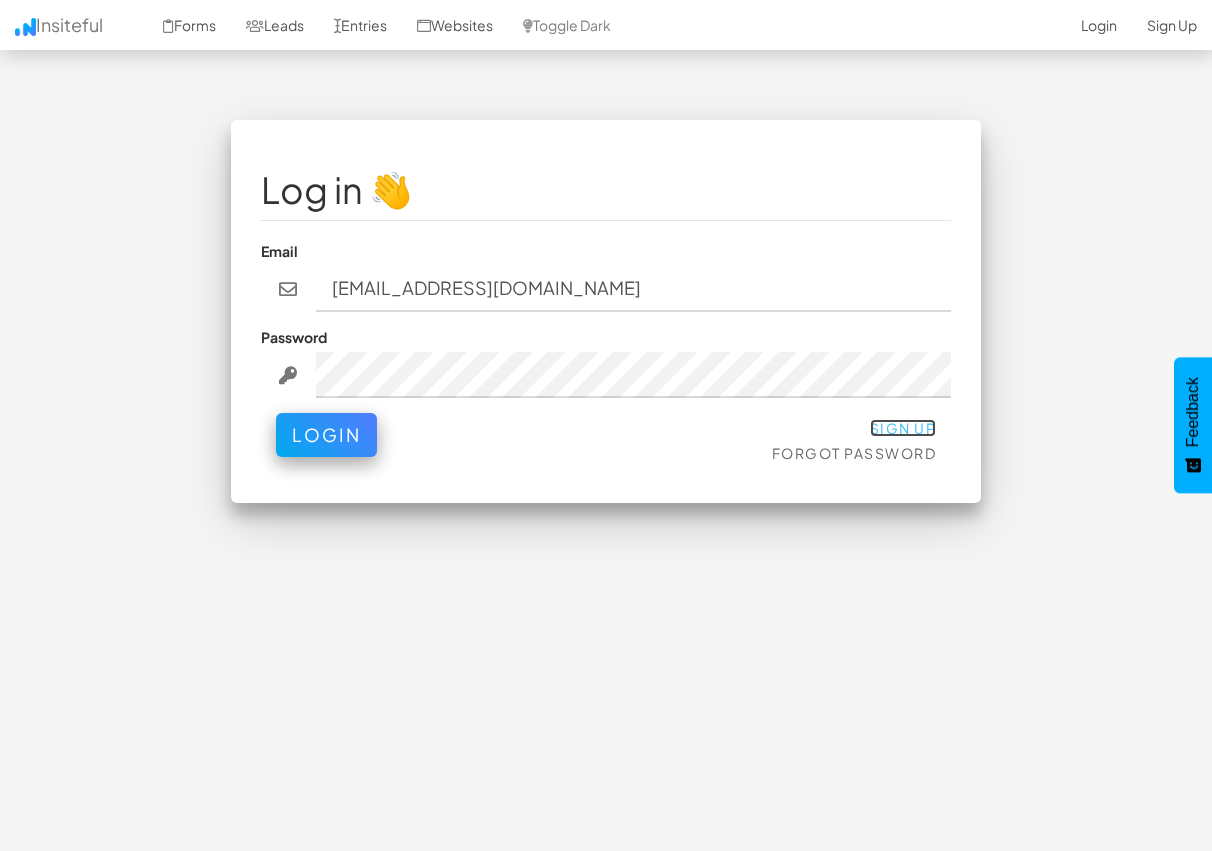 click on "Sign Up" at bounding box center (903, 428) 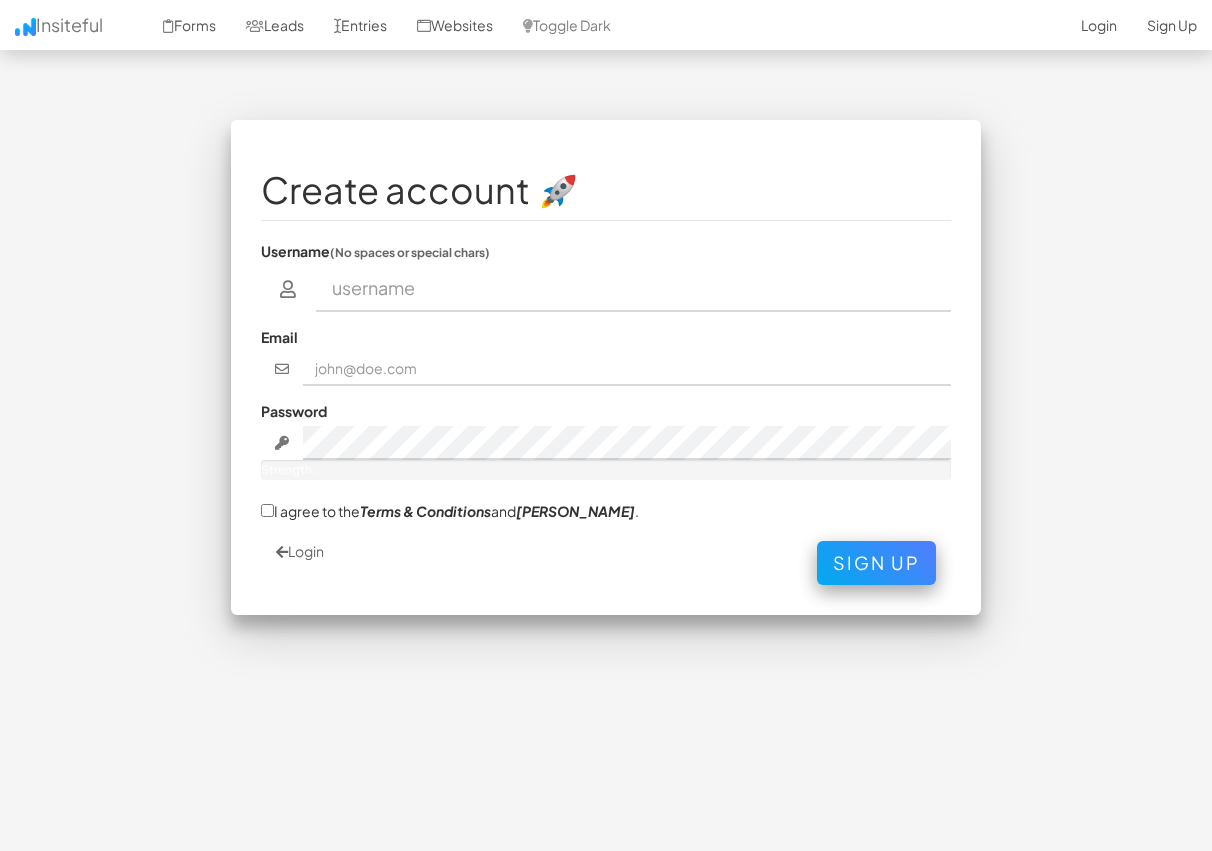 scroll, scrollTop: 0, scrollLeft: 0, axis: both 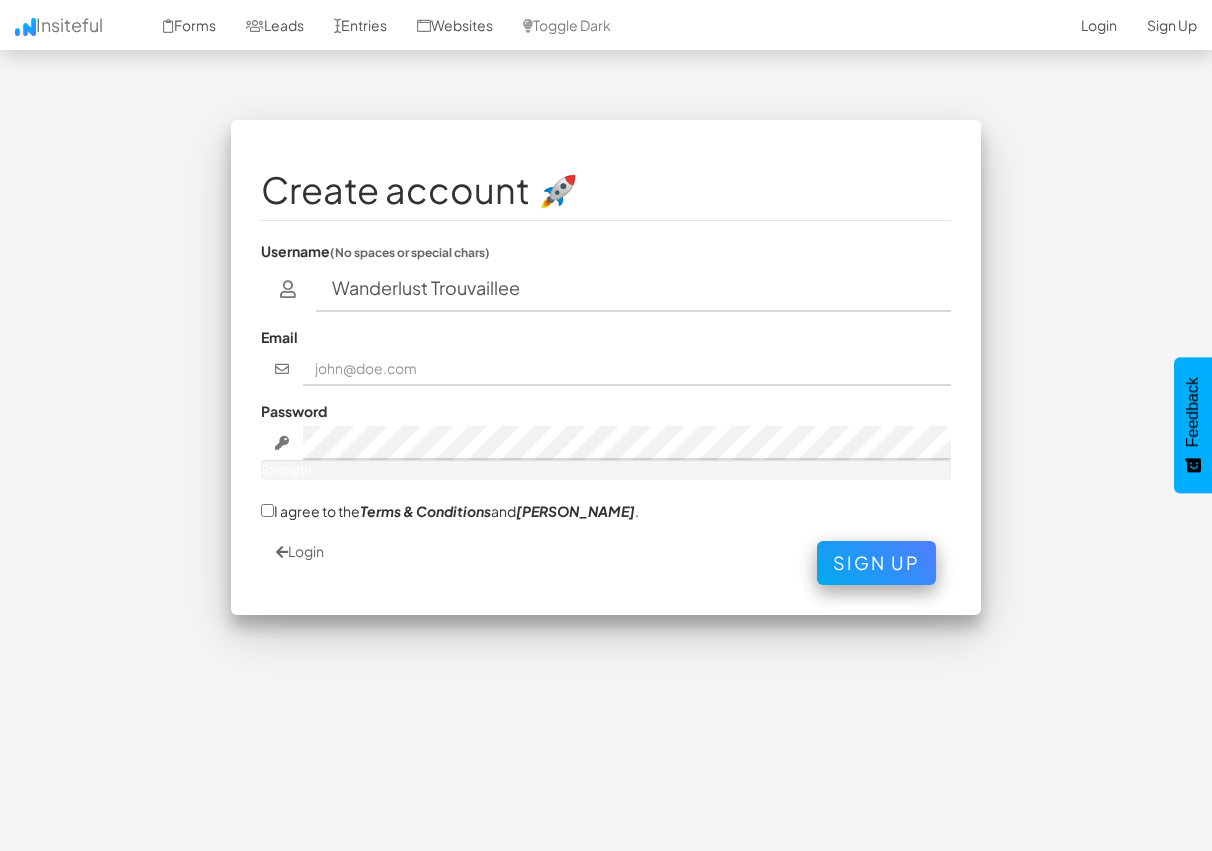 type on "Wanderlust Trouvaillee" 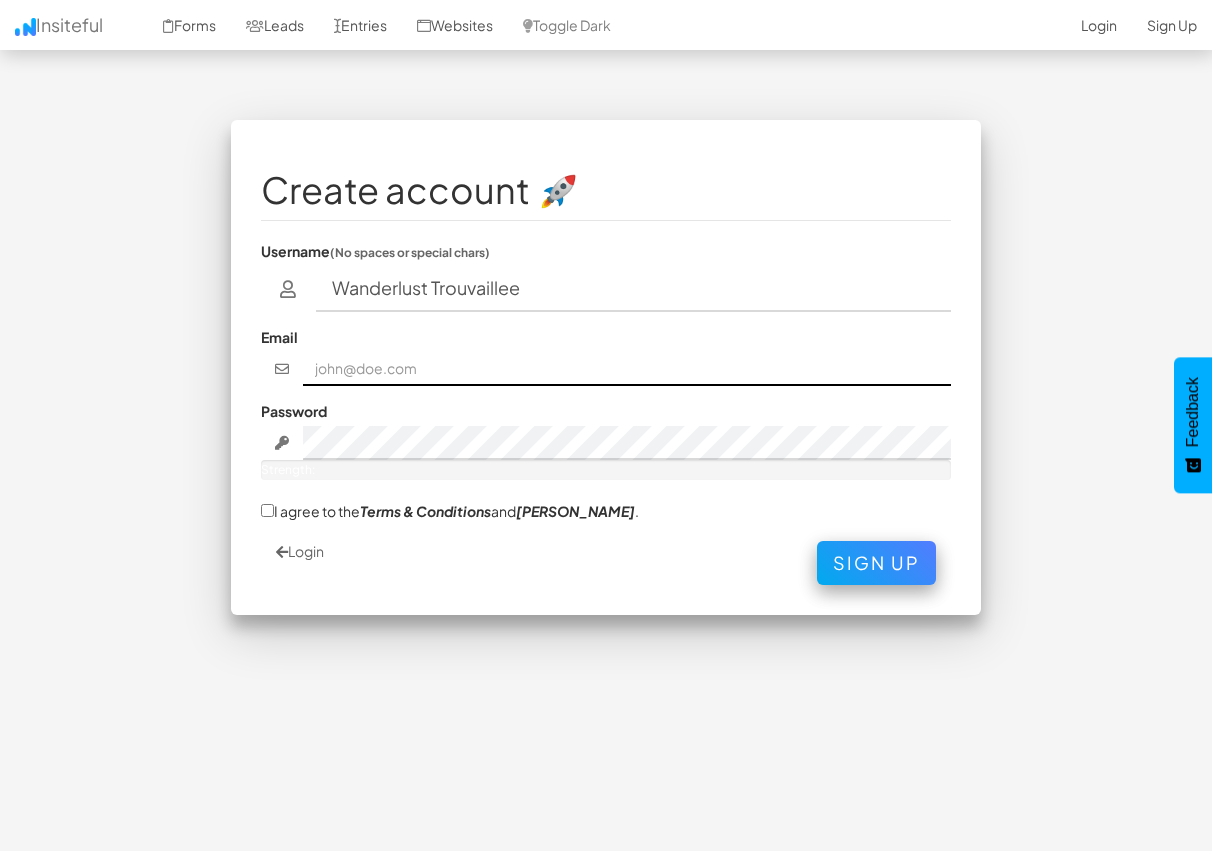 click at bounding box center [627, 369] 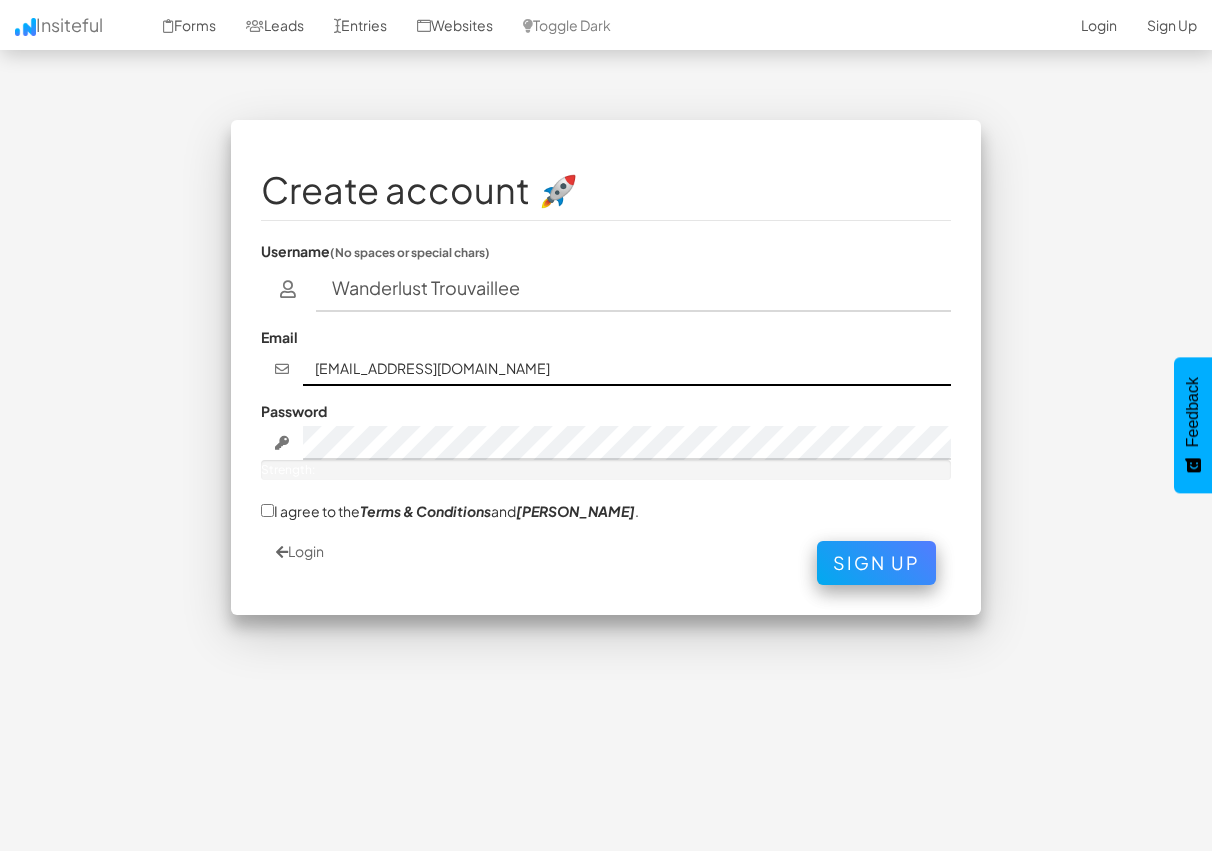 type on "[EMAIL_ADDRESS][DOMAIN_NAME]" 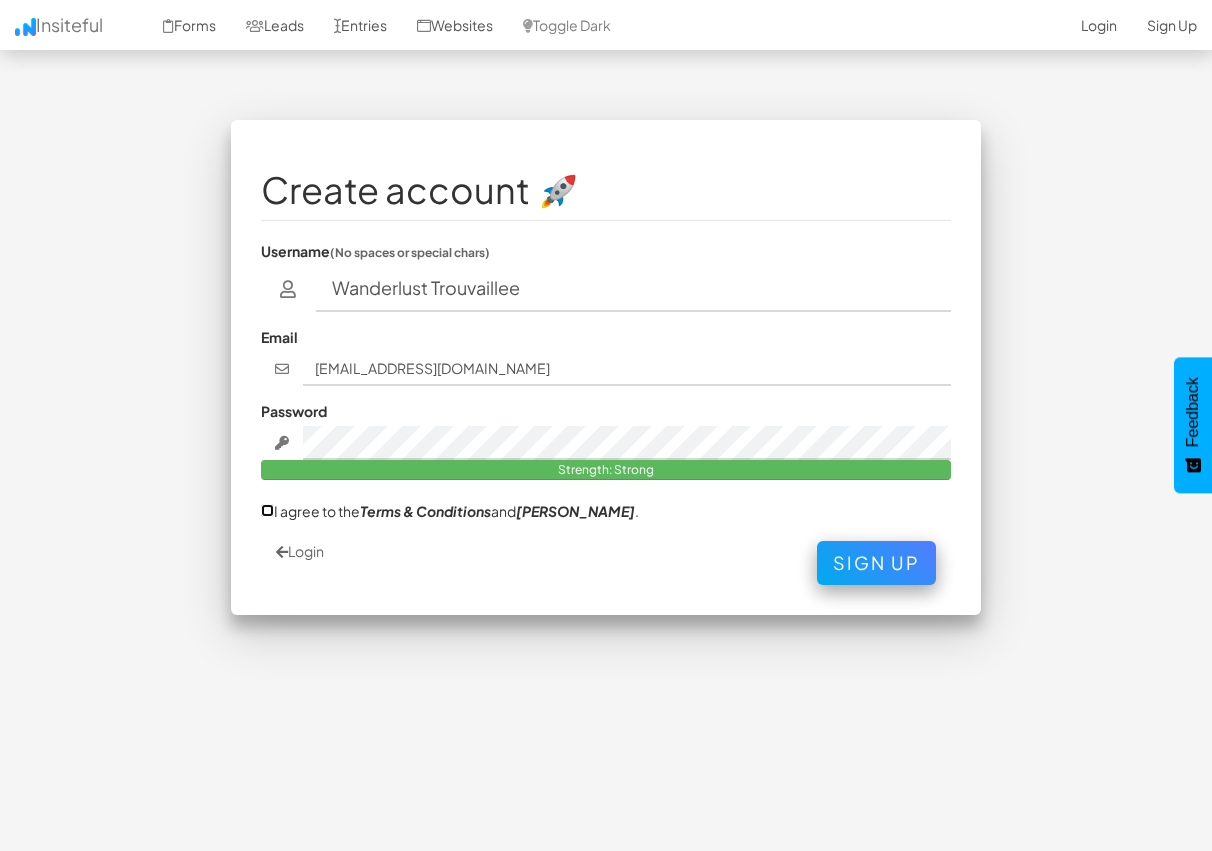 click on "I agree to the  Terms & Conditions  and  EULA ." at bounding box center [267, 510] 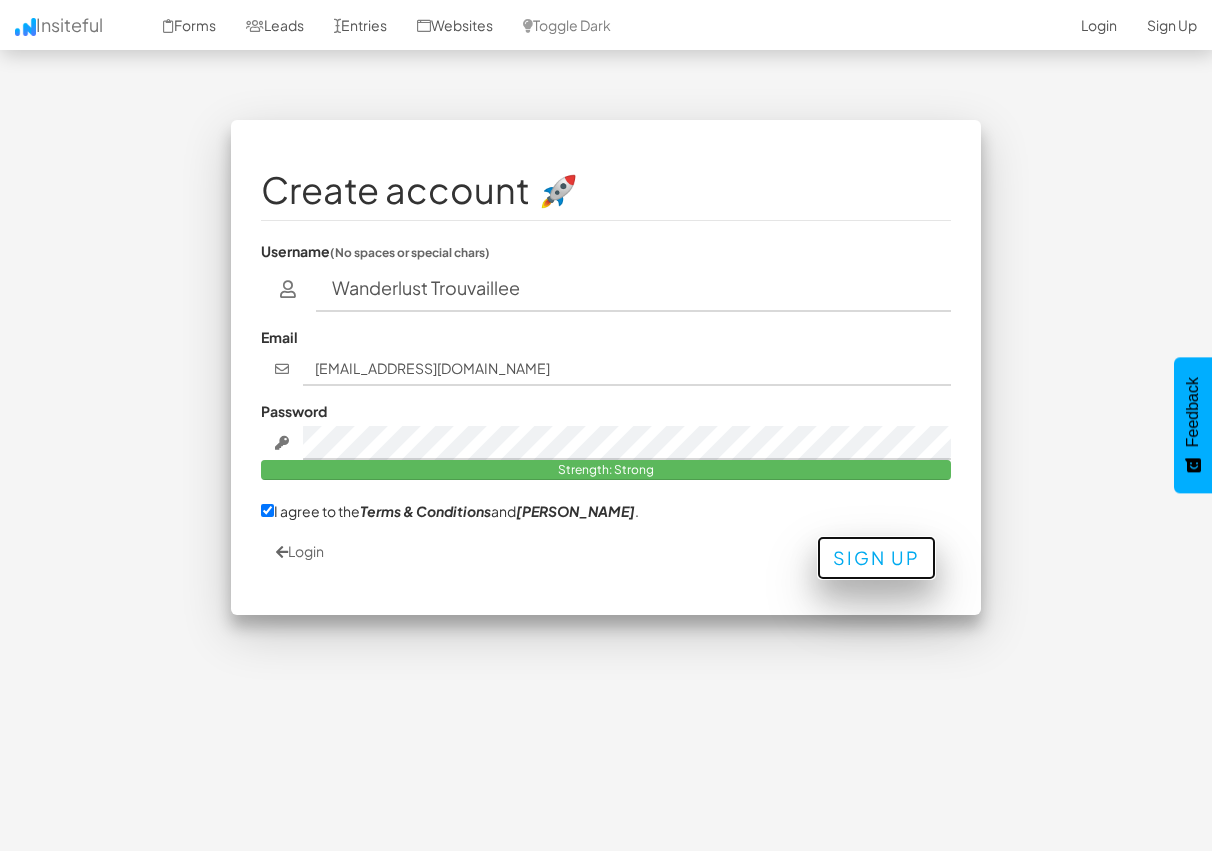click on "Sign Up" at bounding box center [876, 558] 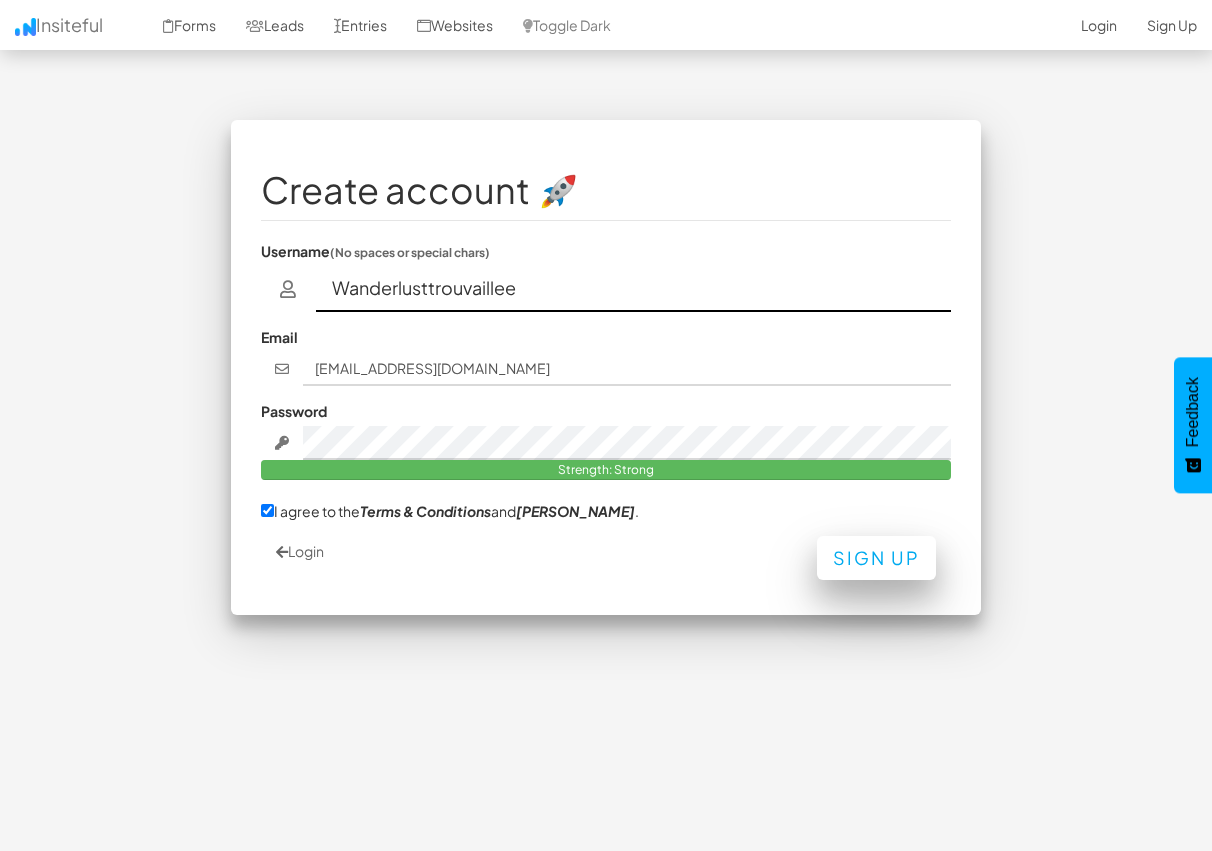 type on "Wanderlusttrouvaillee" 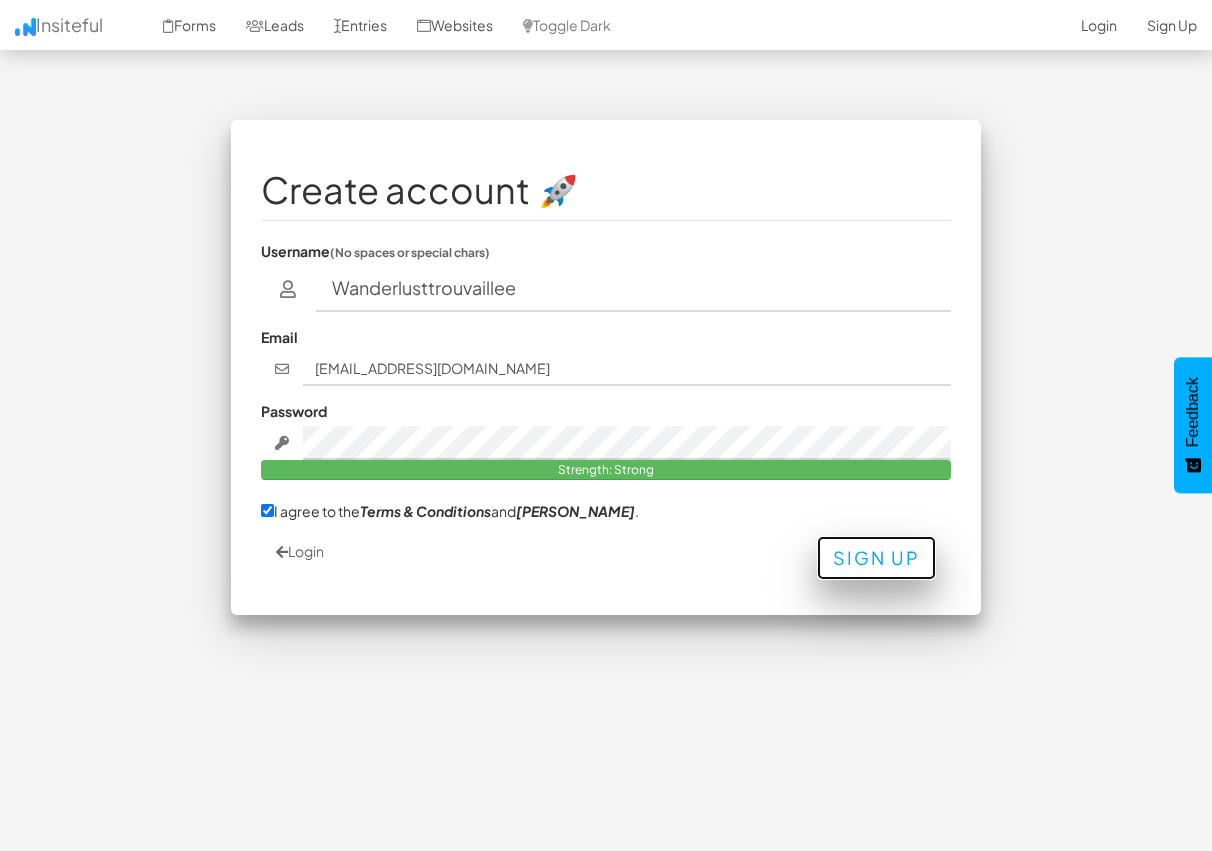 click on "Sign Up" at bounding box center (876, 558) 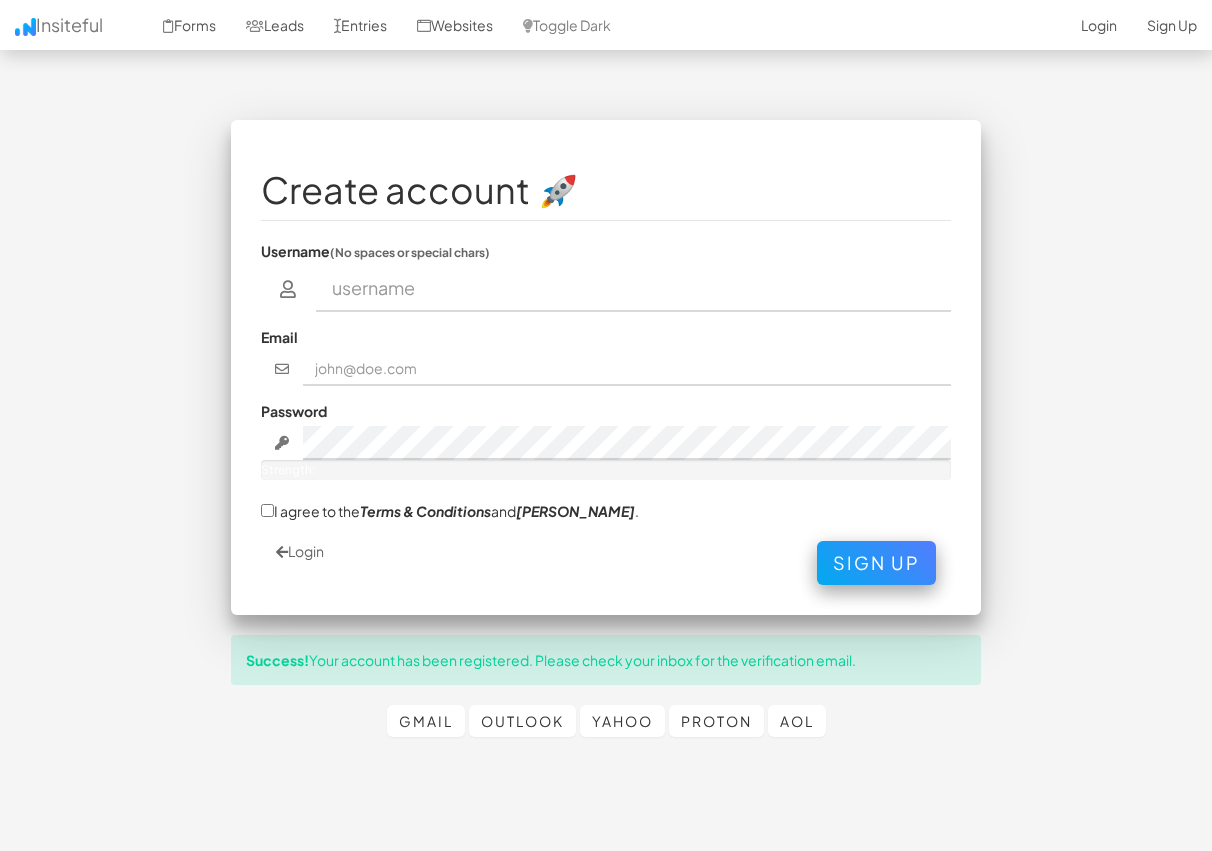 scroll, scrollTop: 0, scrollLeft: 0, axis: both 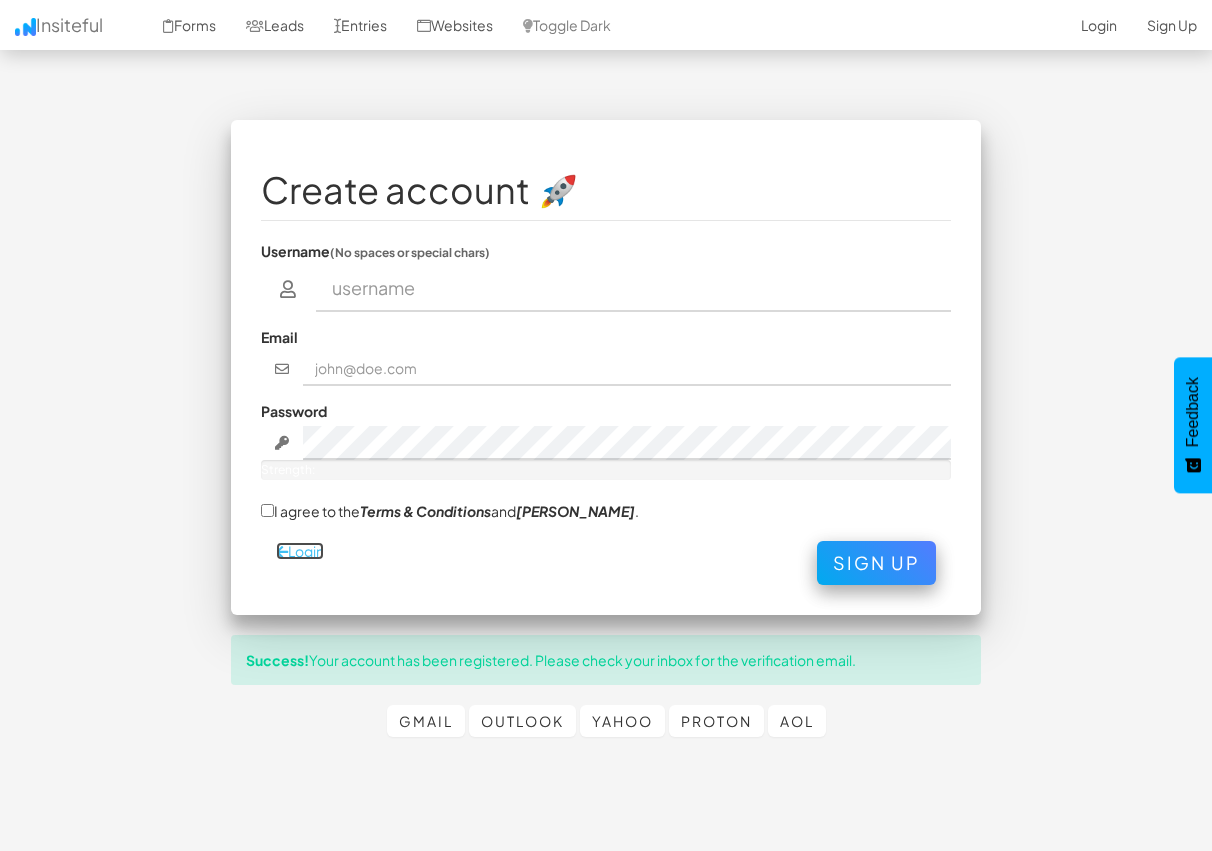 click on "Login" at bounding box center [300, 551] 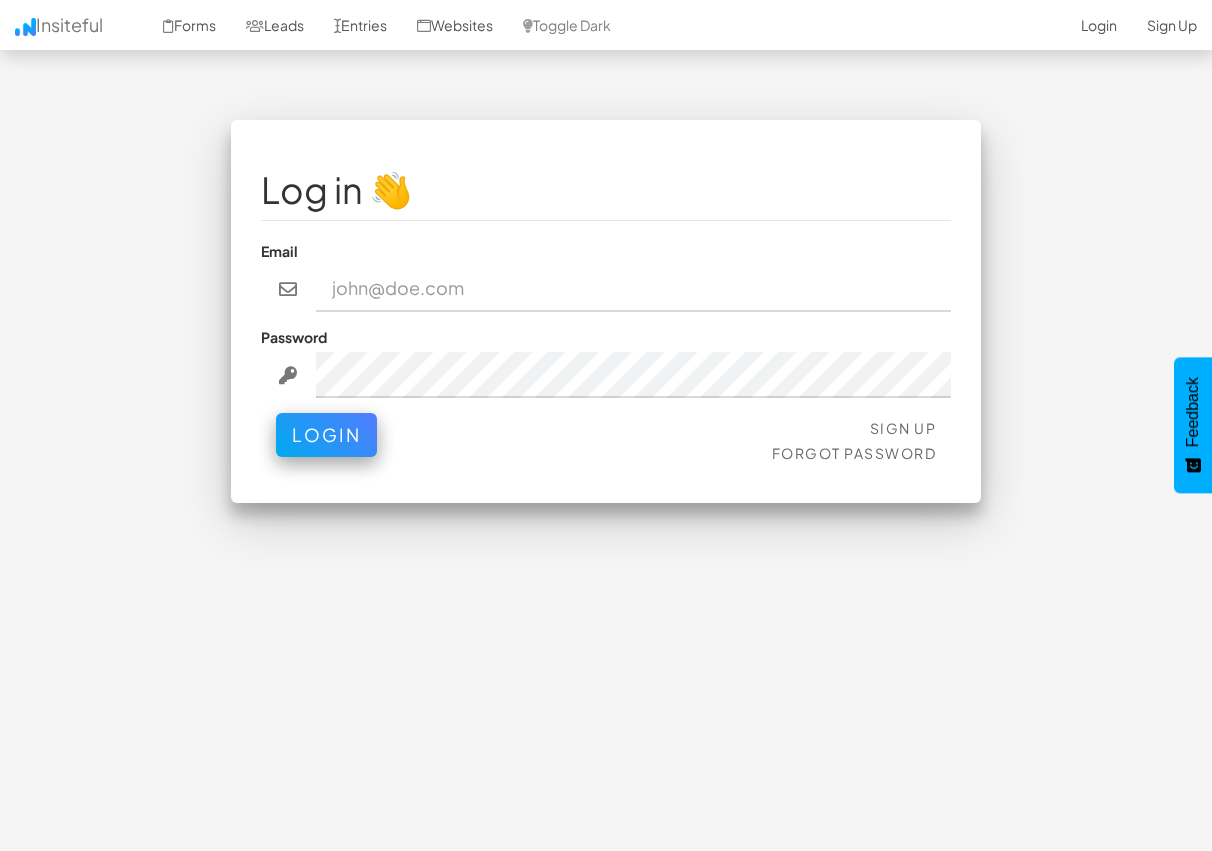 scroll, scrollTop: 0, scrollLeft: 0, axis: both 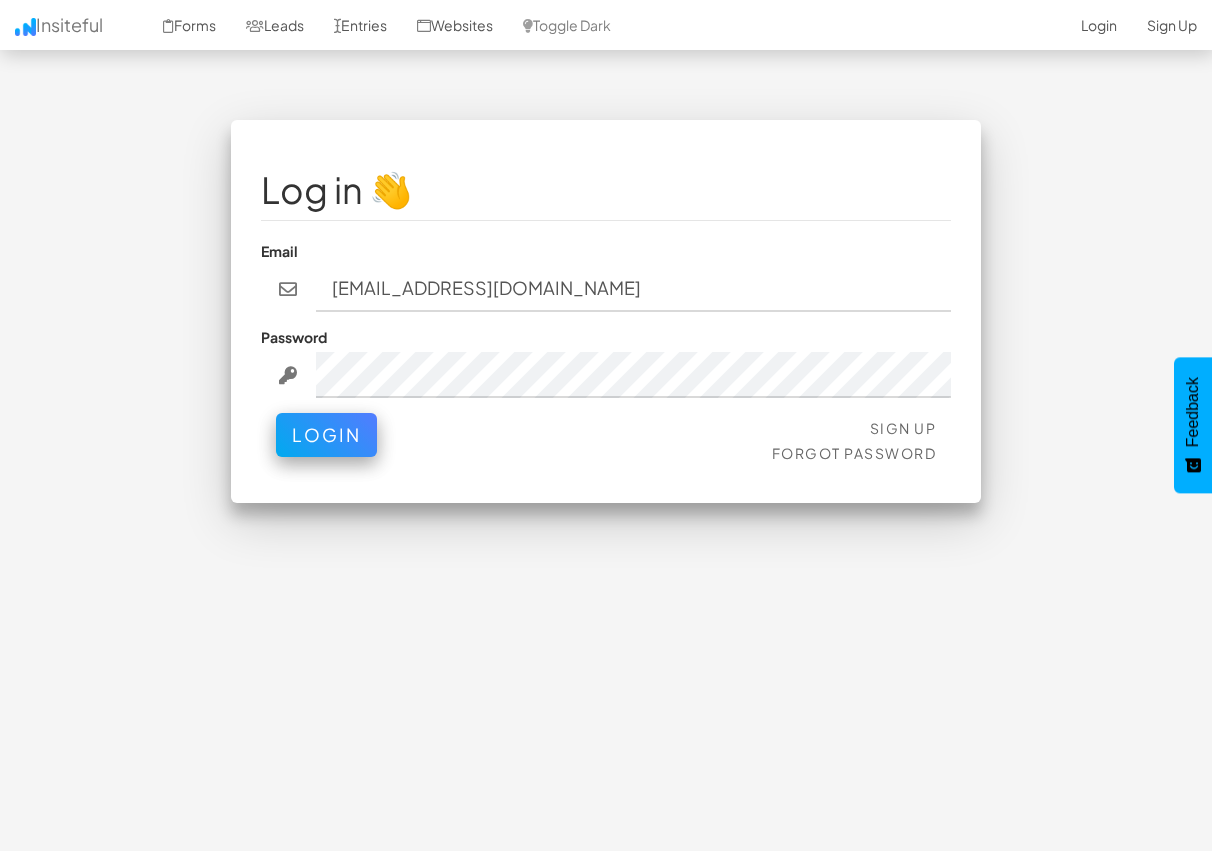 type on "[EMAIL_ADDRESS][DOMAIN_NAME]" 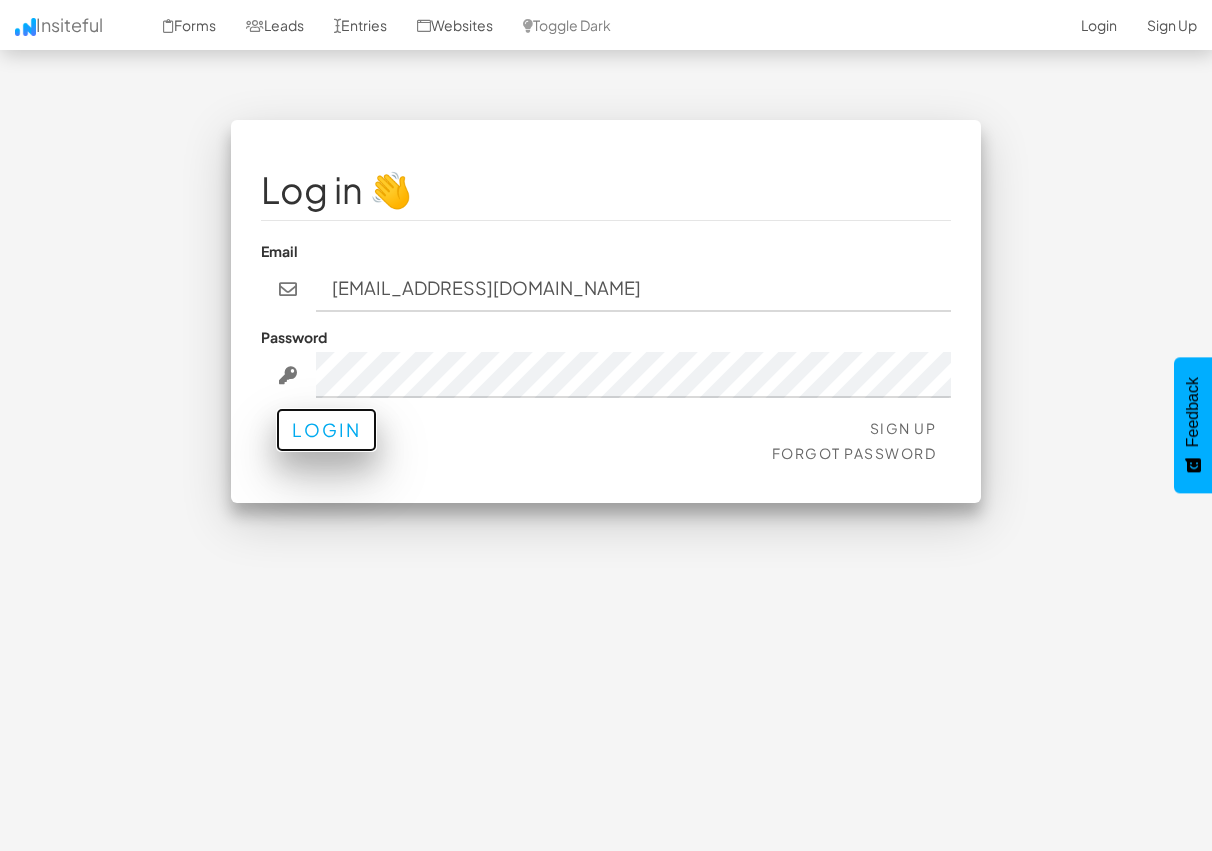 click on "Login" at bounding box center (326, 430) 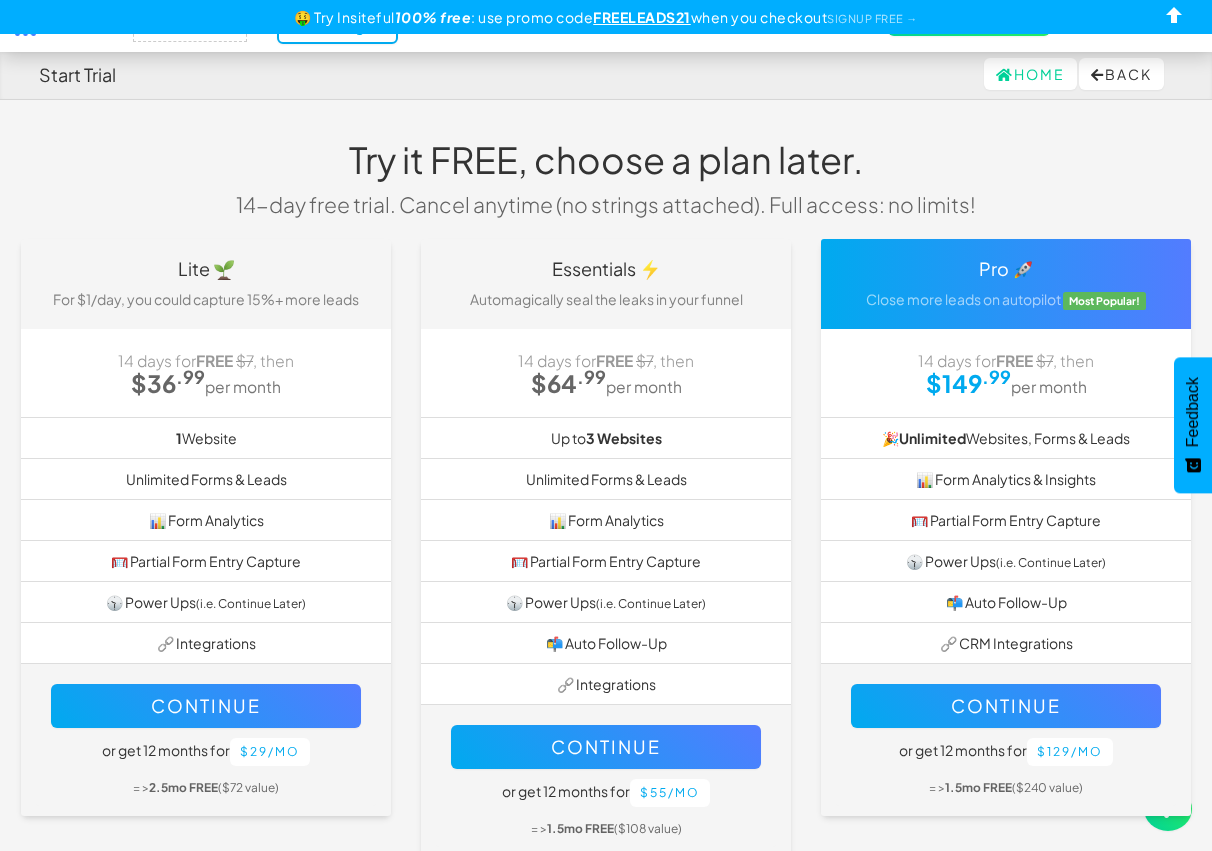 scroll, scrollTop: 0, scrollLeft: 0, axis: both 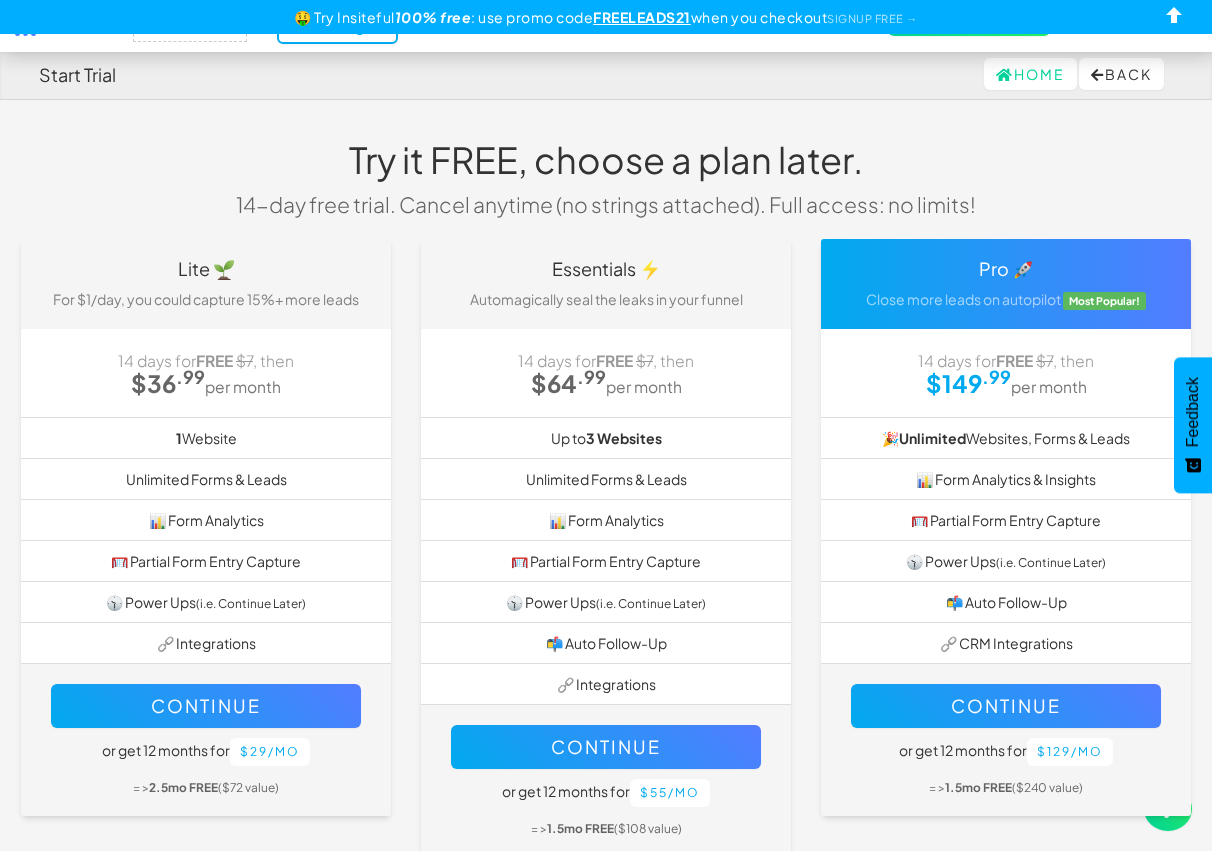 click on "Lite 🌱
For $1/day, you could capture 15%+ more leads" at bounding box center [206, 284] 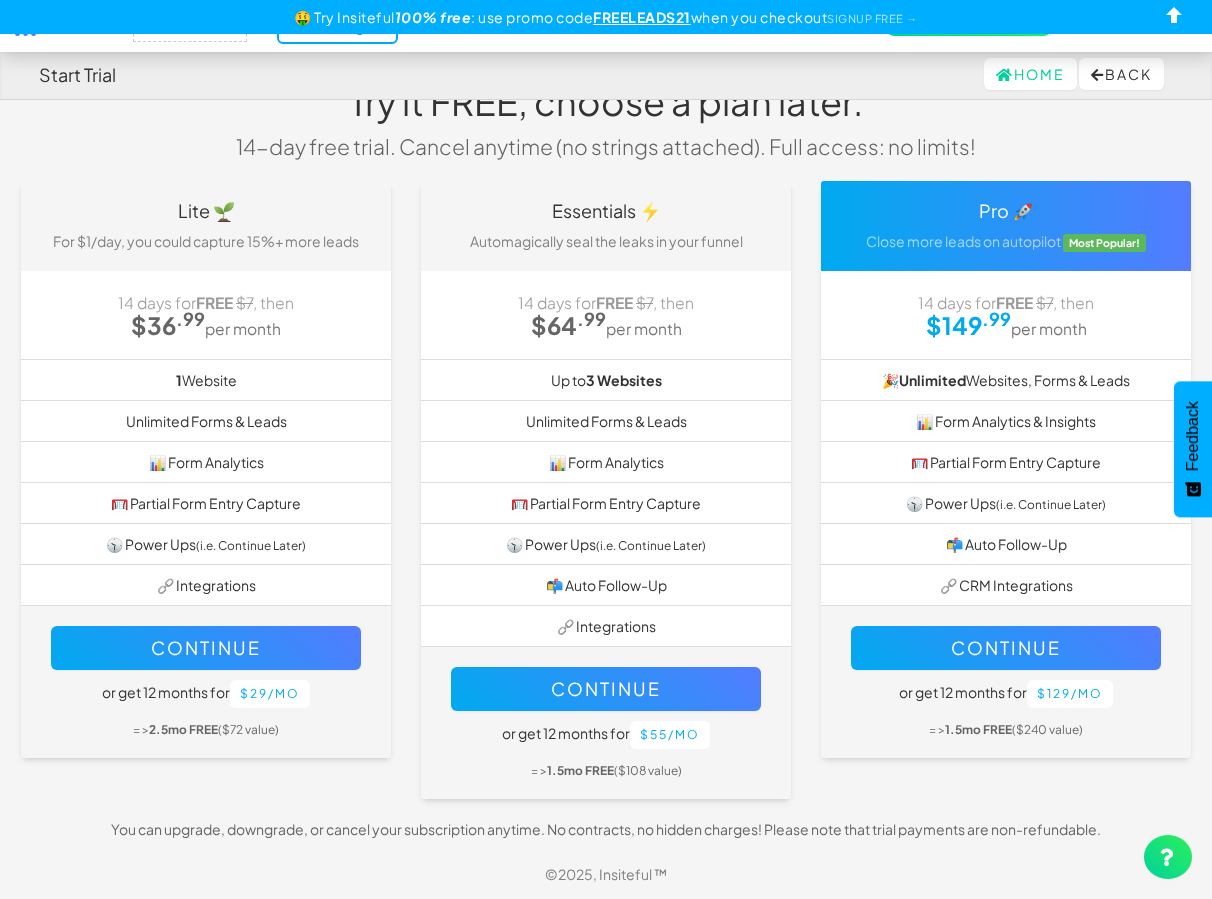 scroll, scrollTop: 0, scrollLeft: 0, axis: both 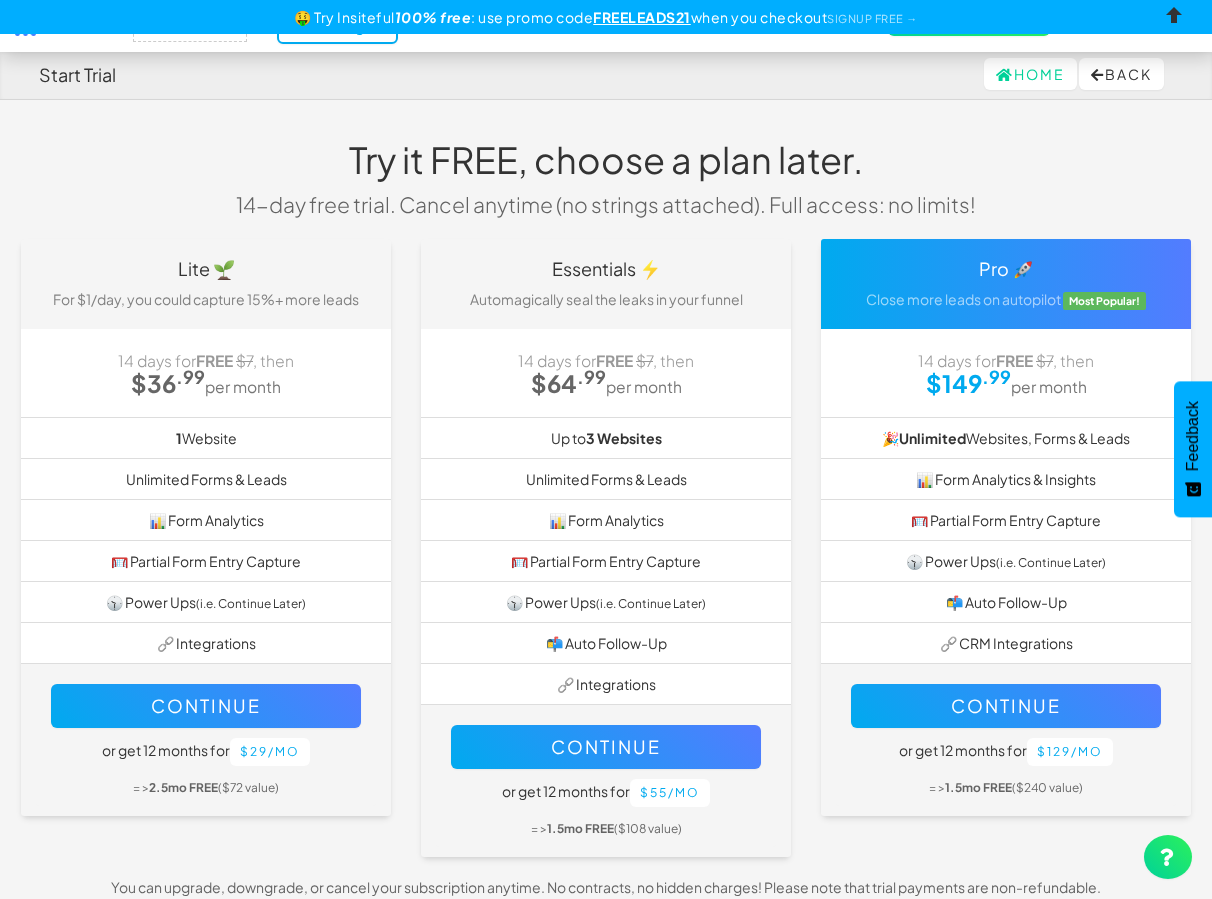 click at bounding box center (1175, 19) 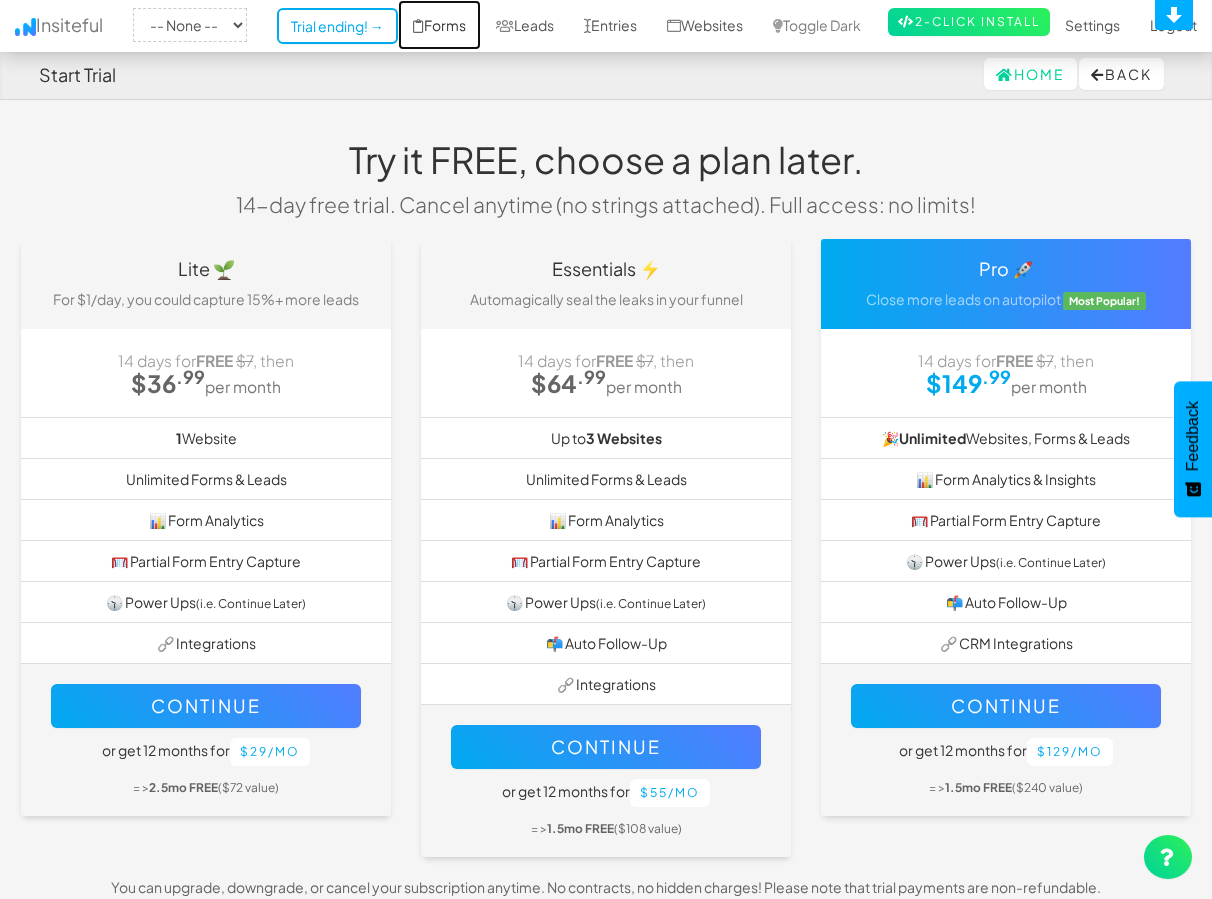 click on "Forms" at bounding box center (439, 25) 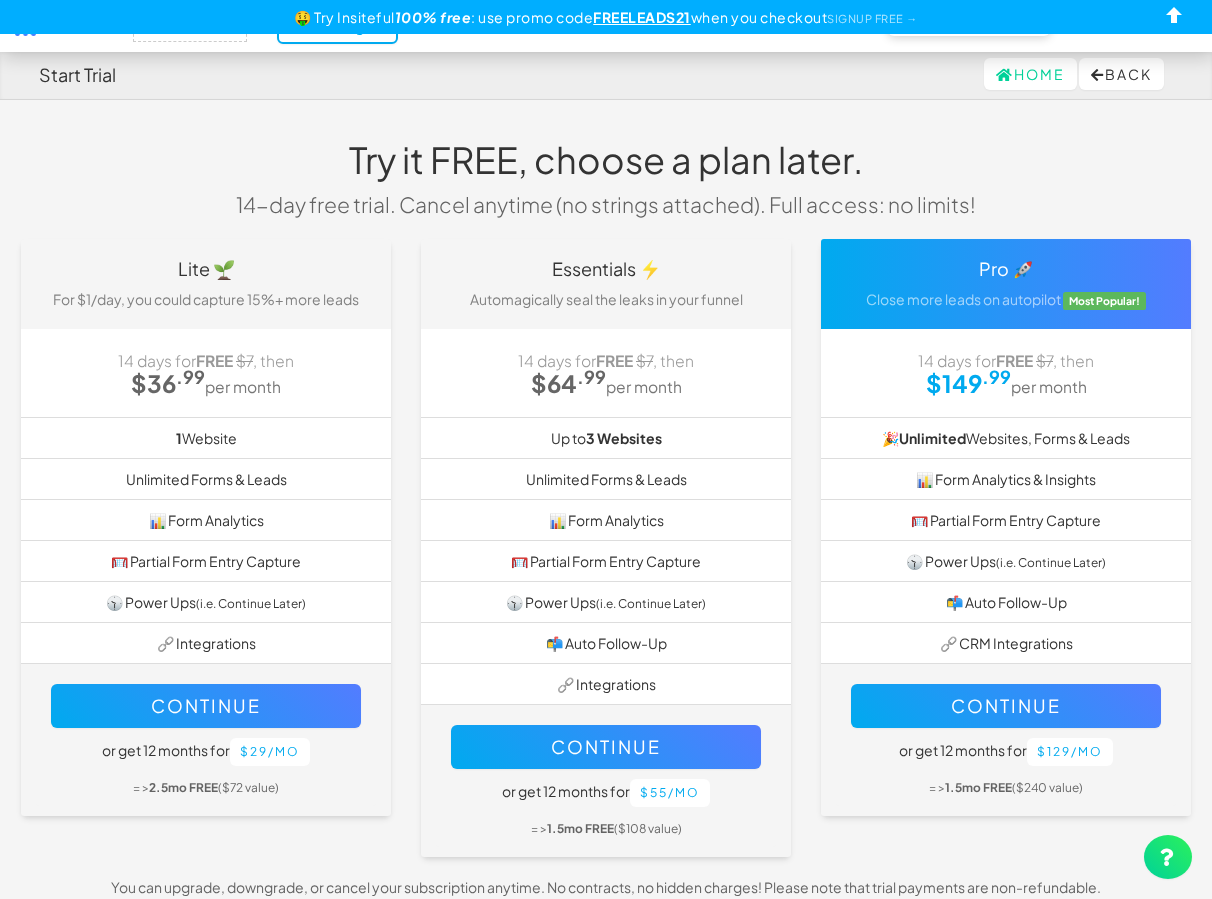 scroll, scrollTop: 0, scrollLeft: 0, axis: both 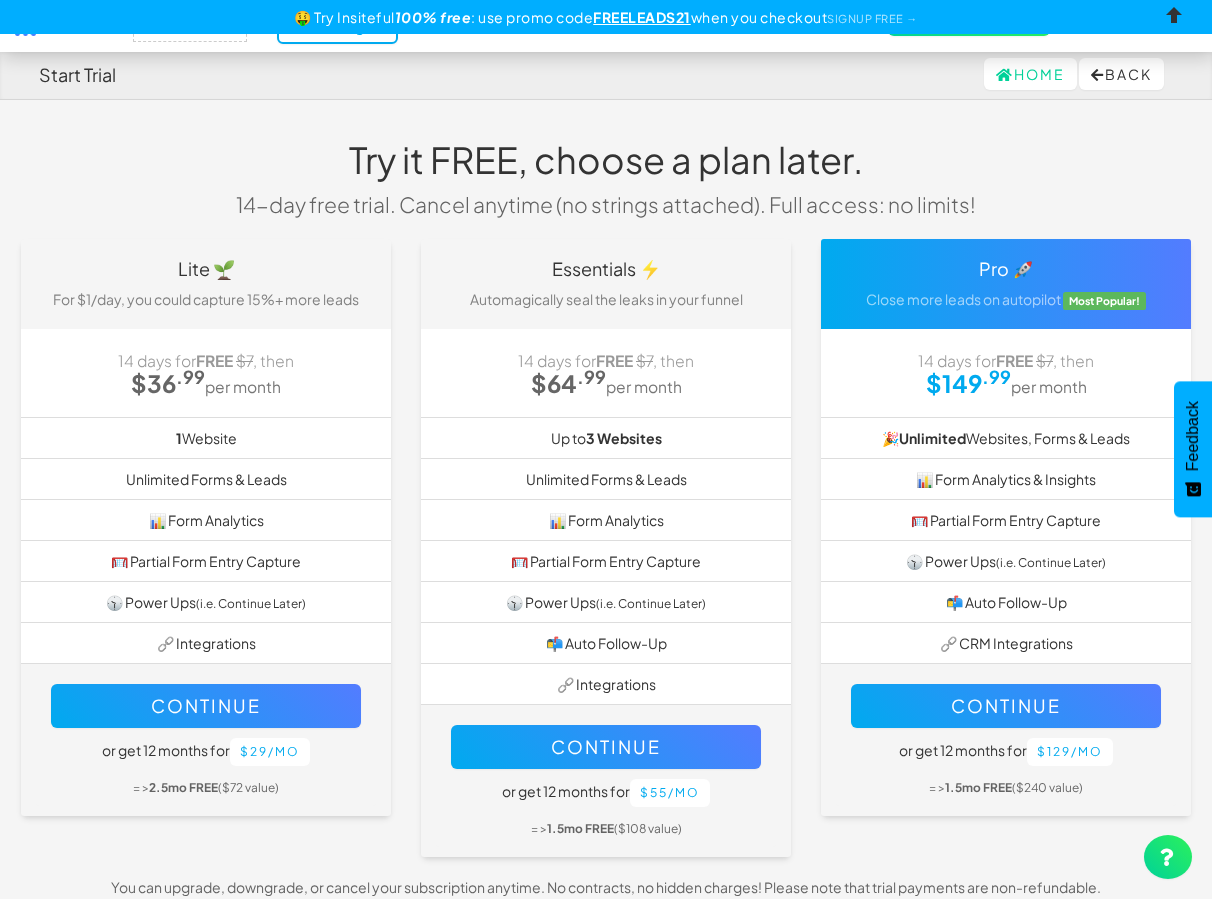 click at bounding box center (1175, 19) 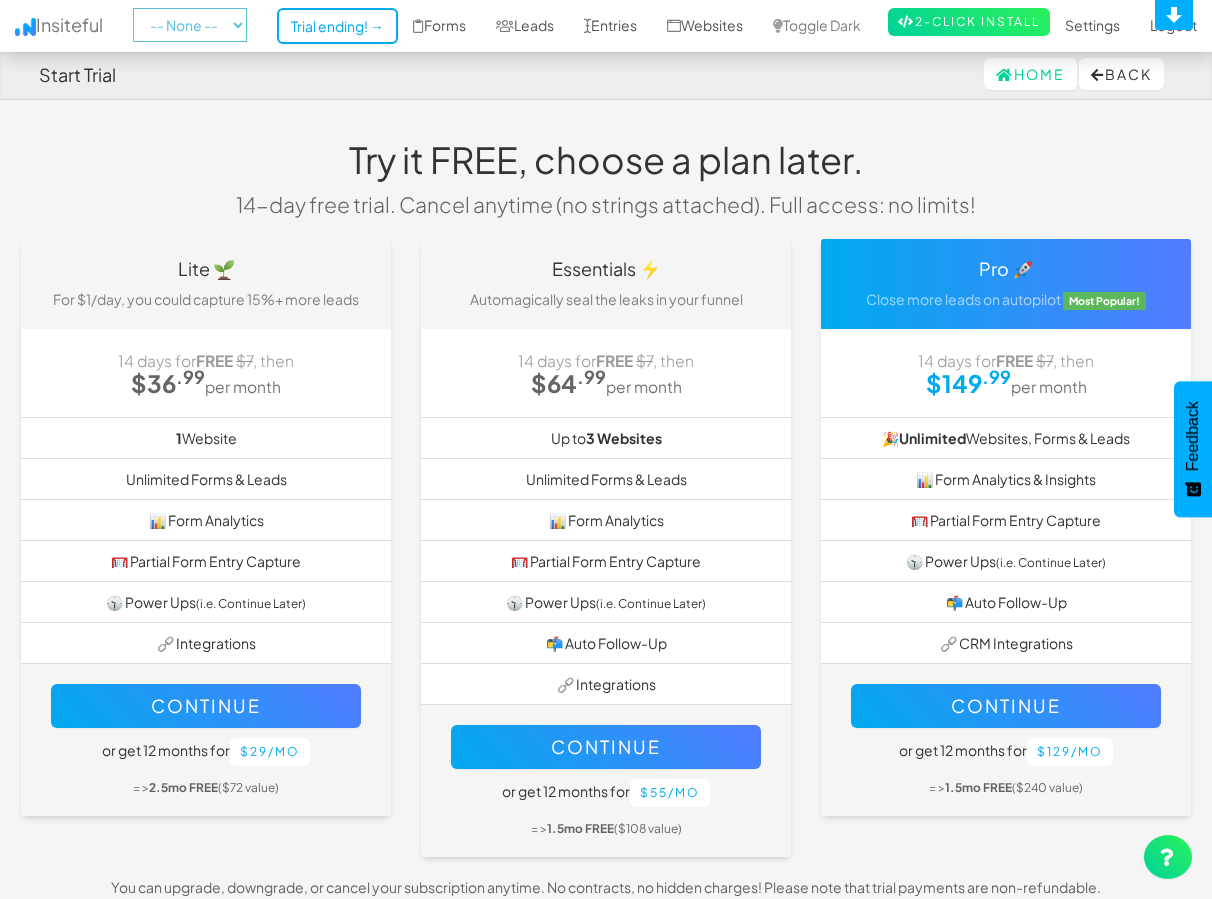 click on "-- None --" at bounding box center [190, 25] 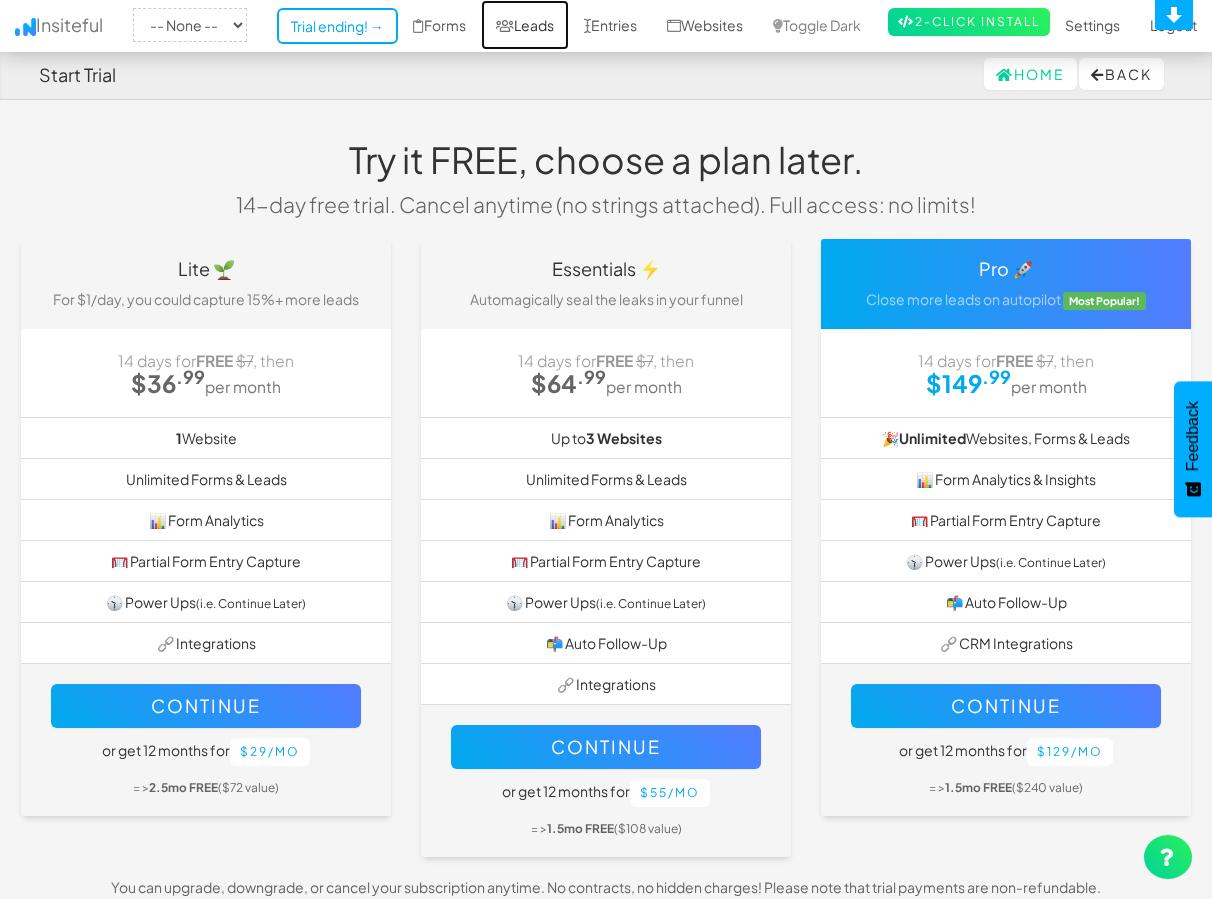 click on "Leads" at bounding box center (525, 25) 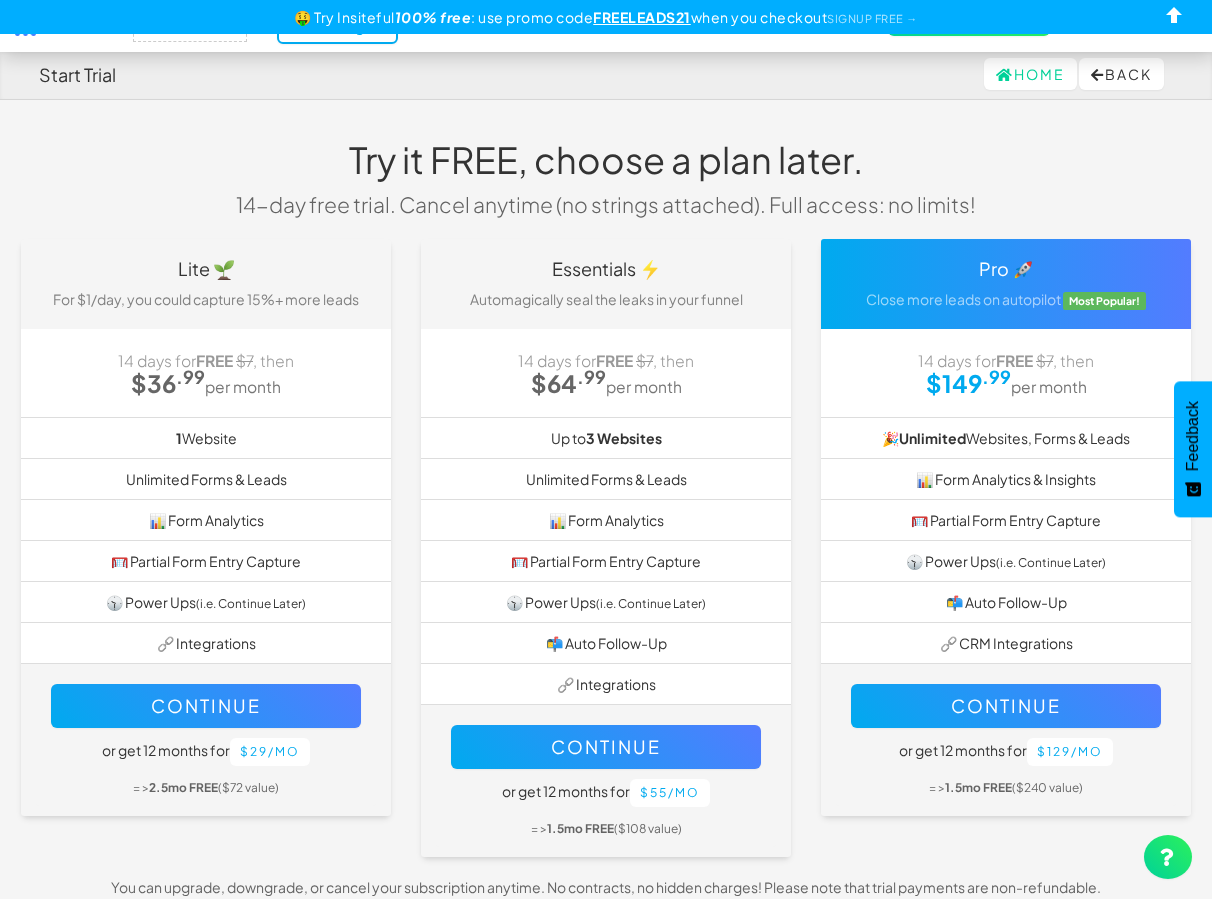 scroll, scrollTop: 0, scrollLeft: 0, axis: both 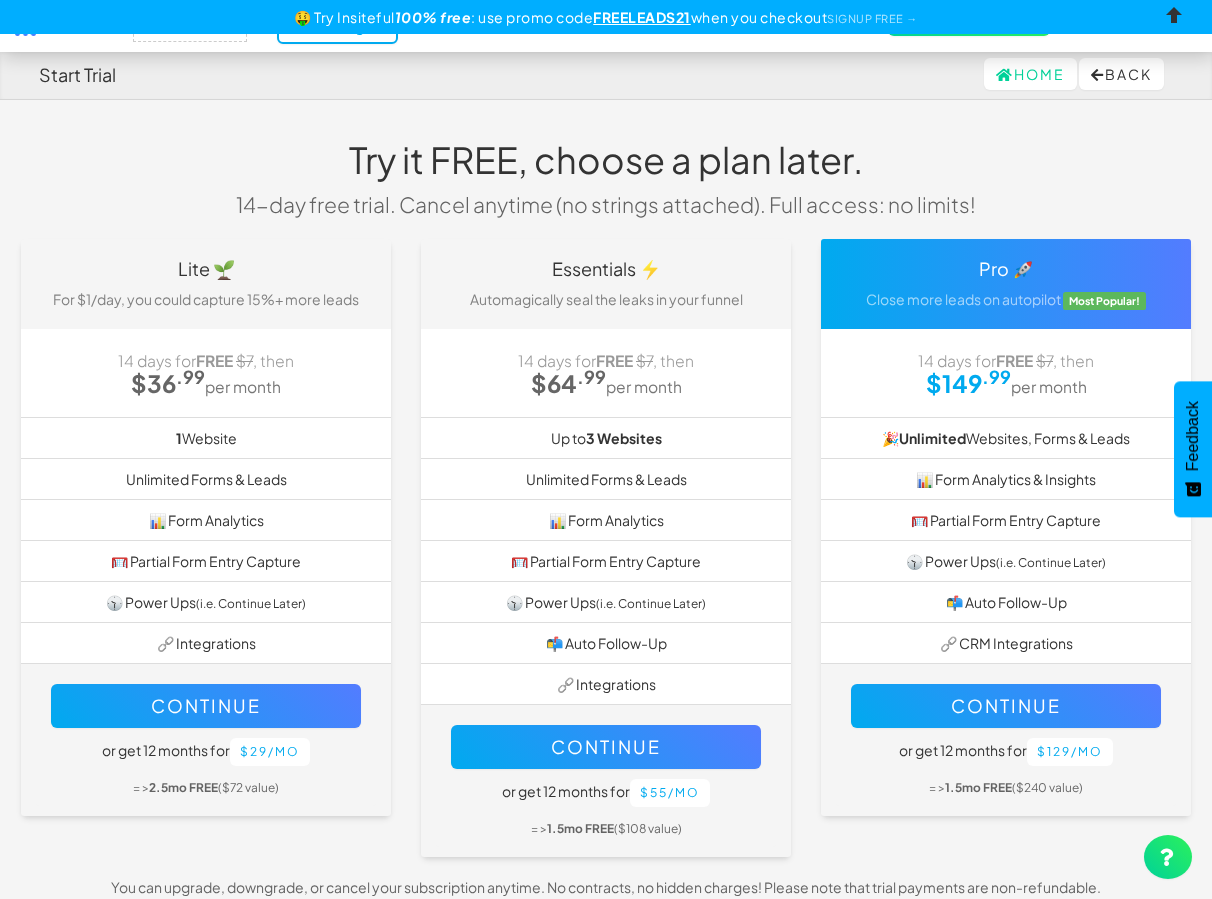 click at bounding box center [1175, 19] 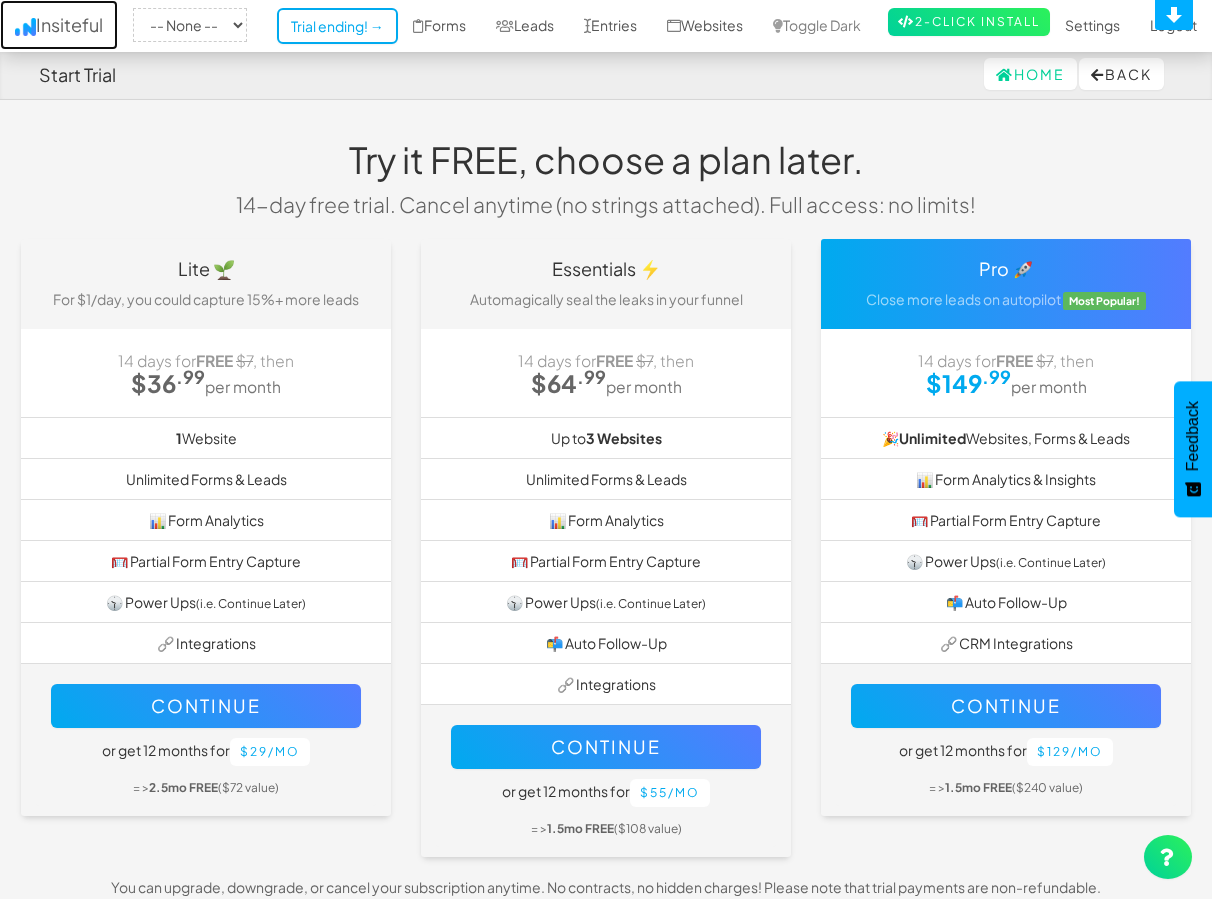 click on "Insiteful" at bounding box center [59, 25] 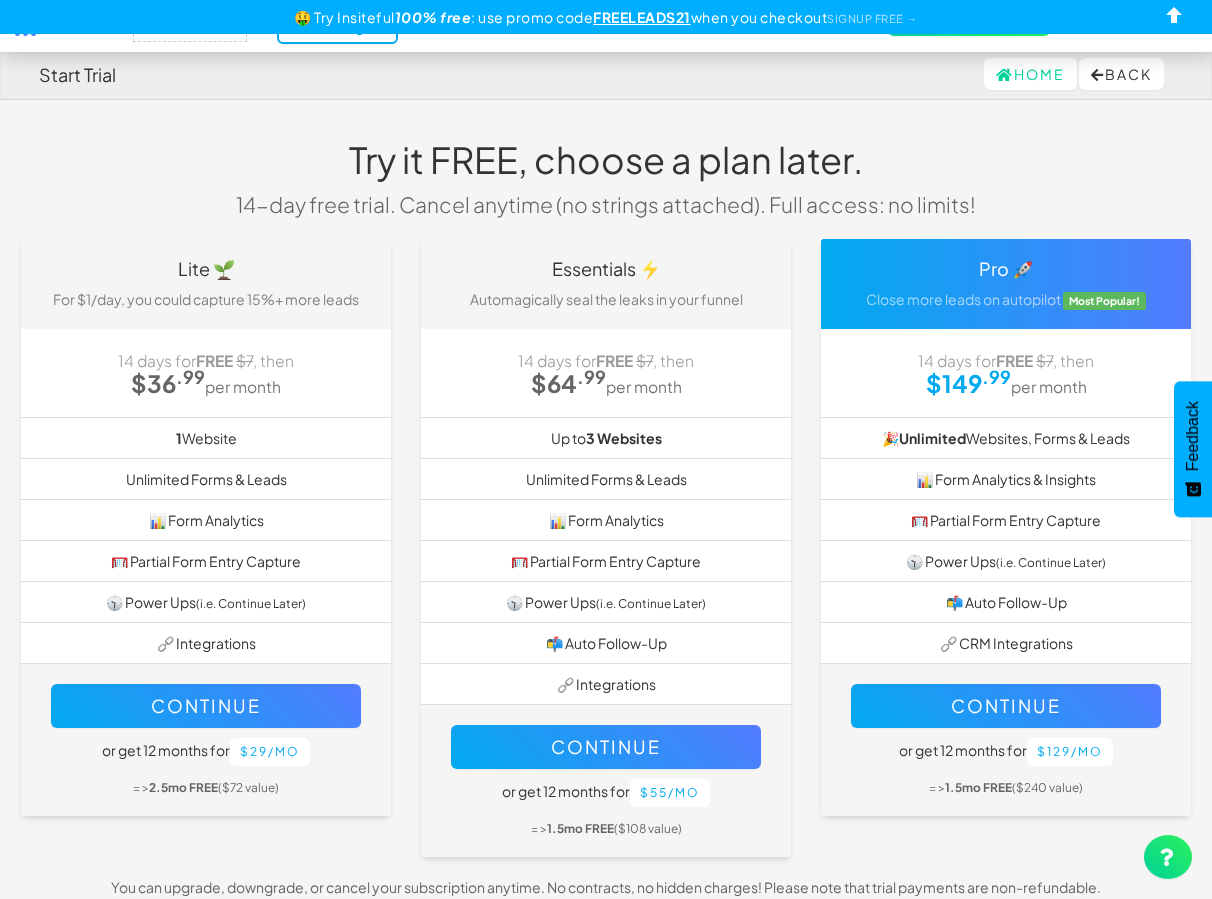 scroll, scrollTop: 0, scrollLeft: 0, axis: both 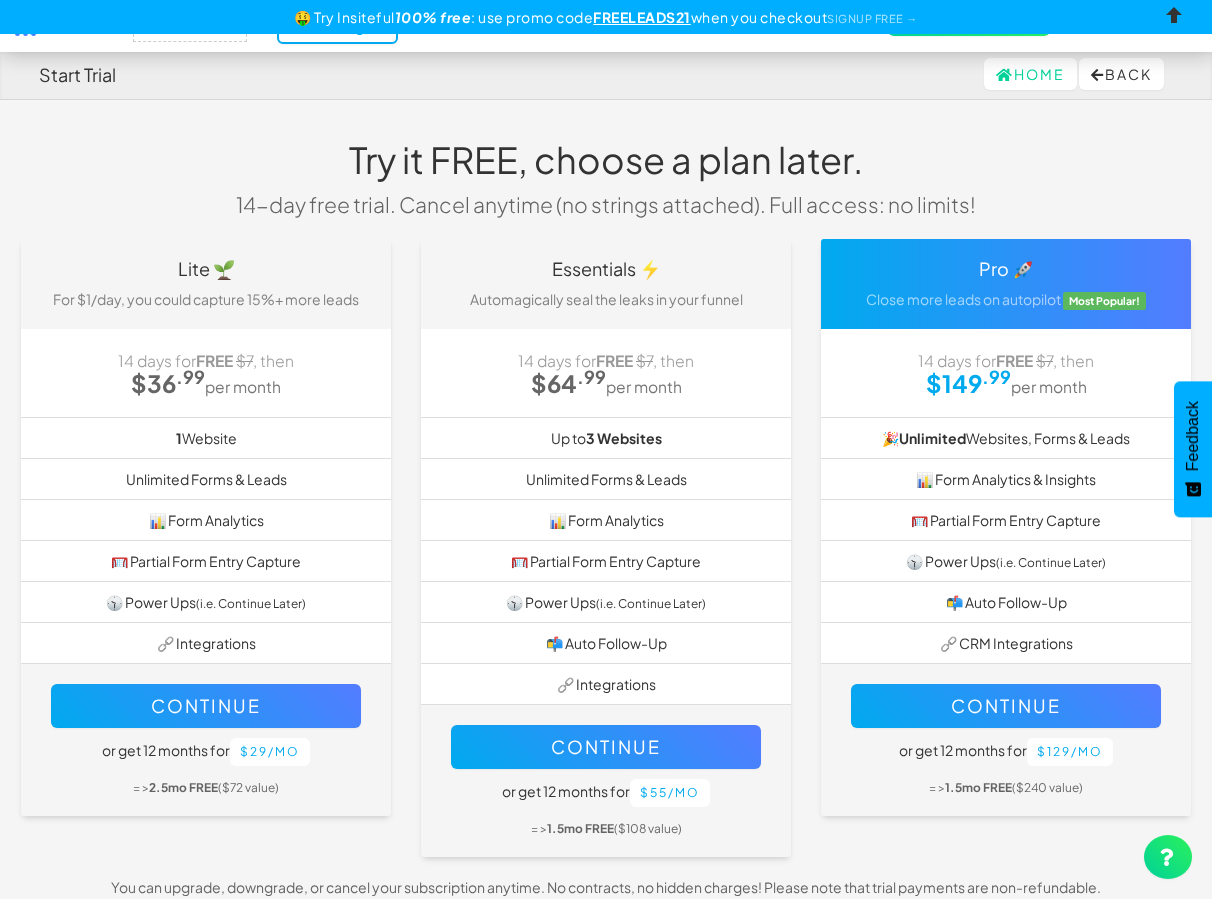 click at bounding box center [1175, 19] 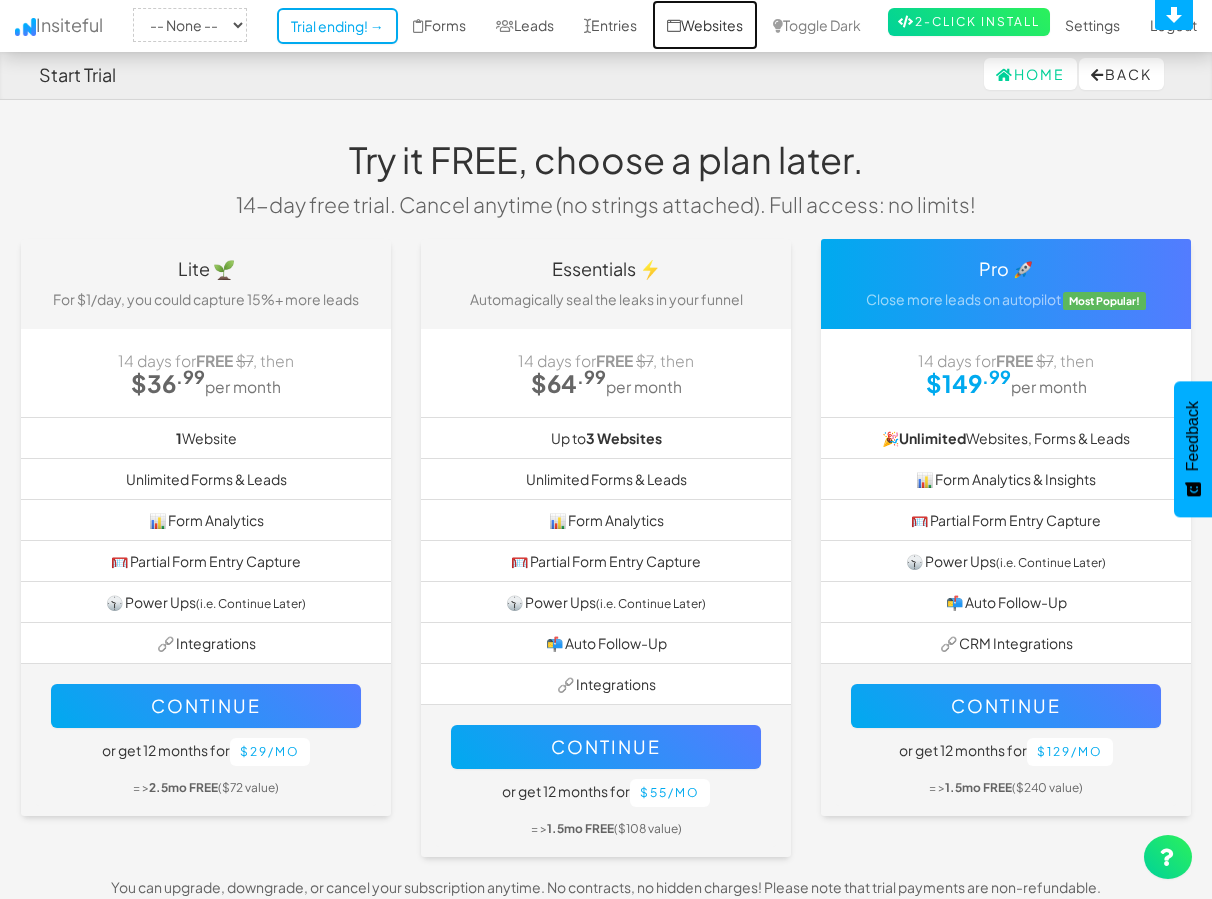 click on "Websites" at bounding box center (705, 25) 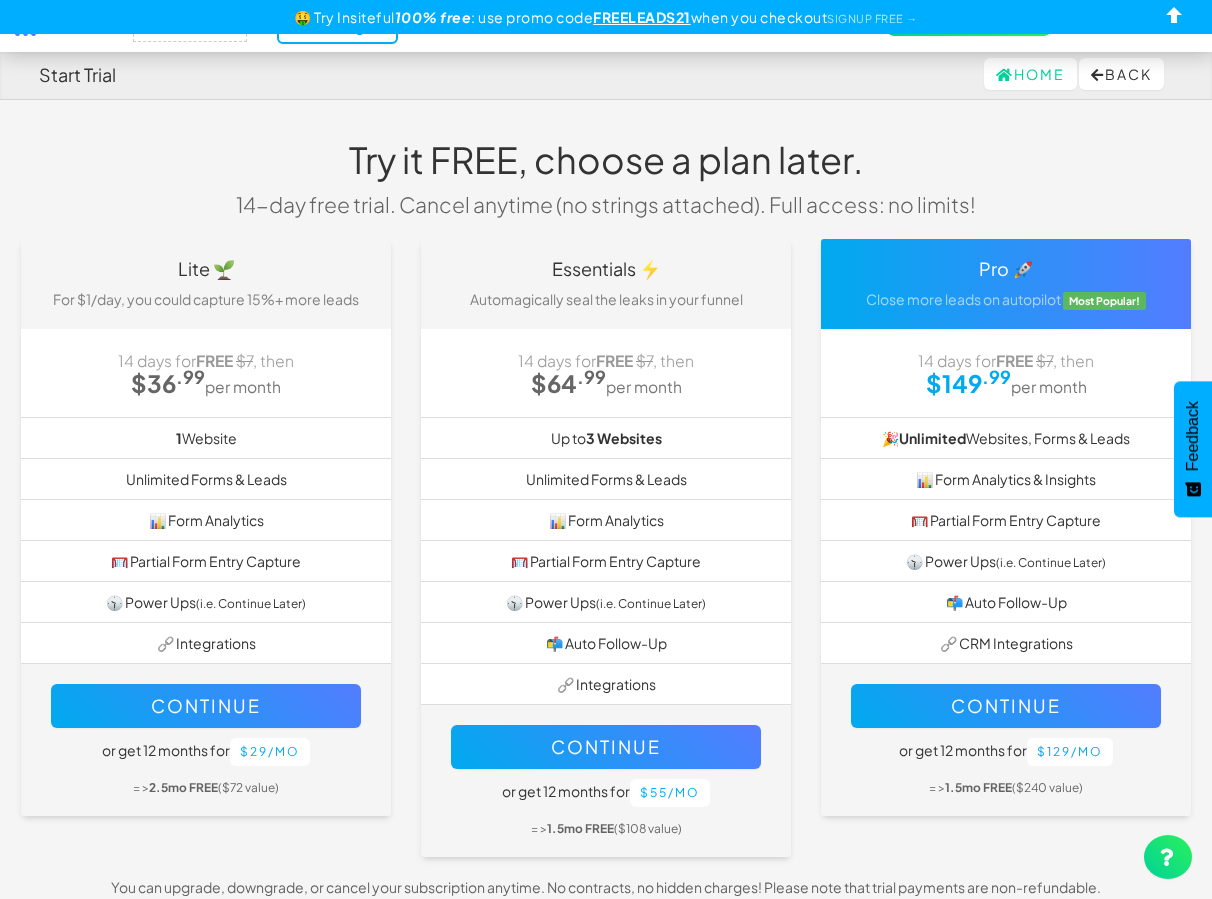 scroll, scrollTop: 0, scrollLeft: 0, axis: both 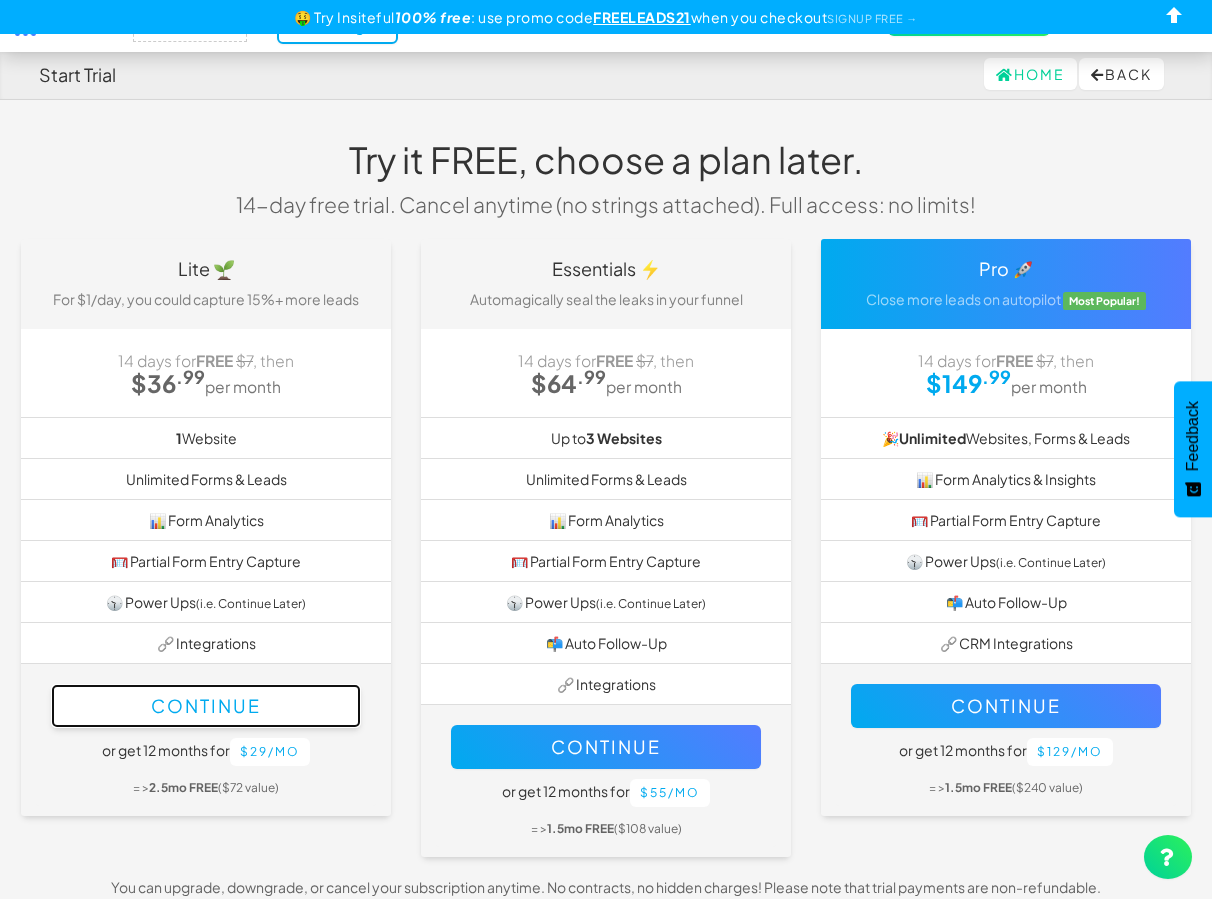 click on "Continue" at bounding box center (206, 706) 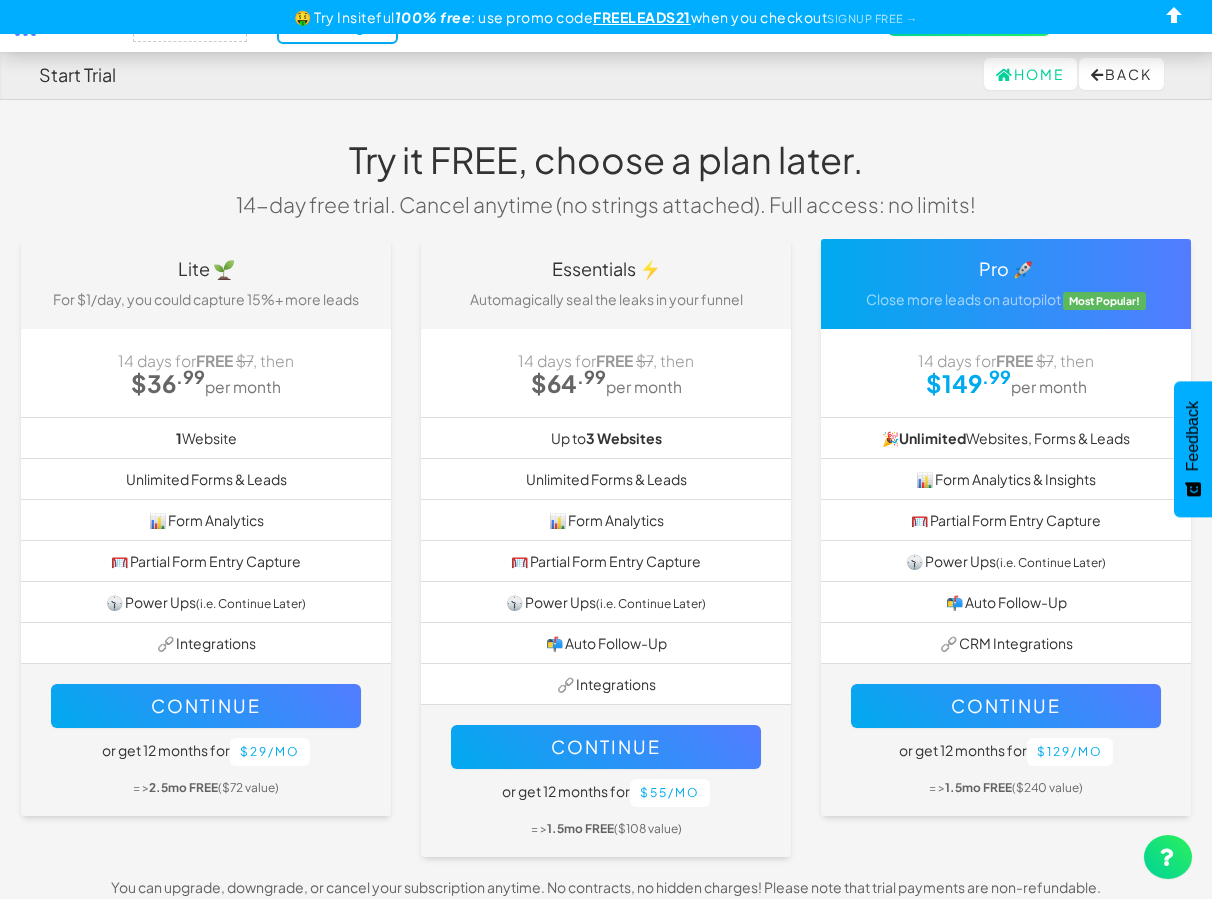 scroll, scrollTop: 0, scrollLeft: 0, axis: both 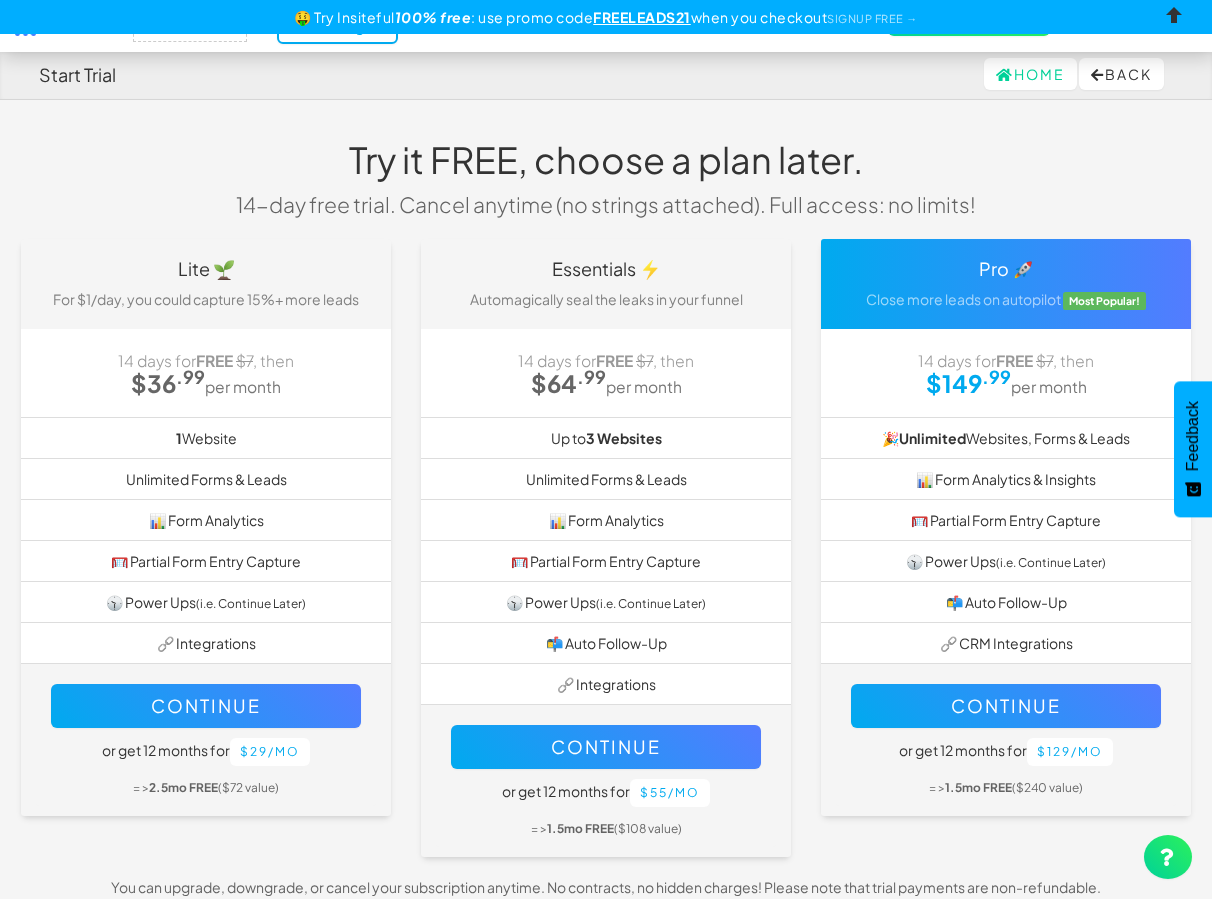 click at bounding box center [1175, 19] 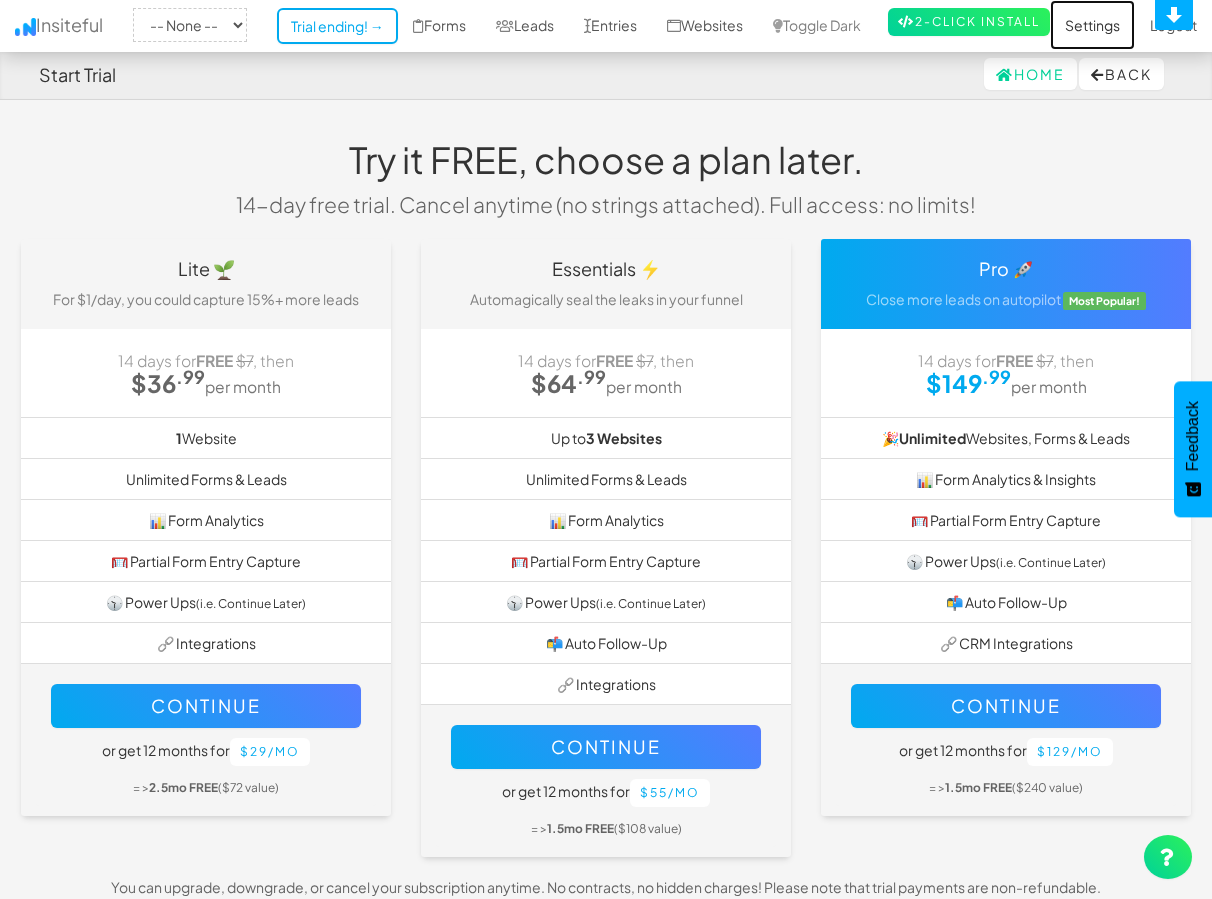 click on "Settings" at bounding box center [1092, 25] 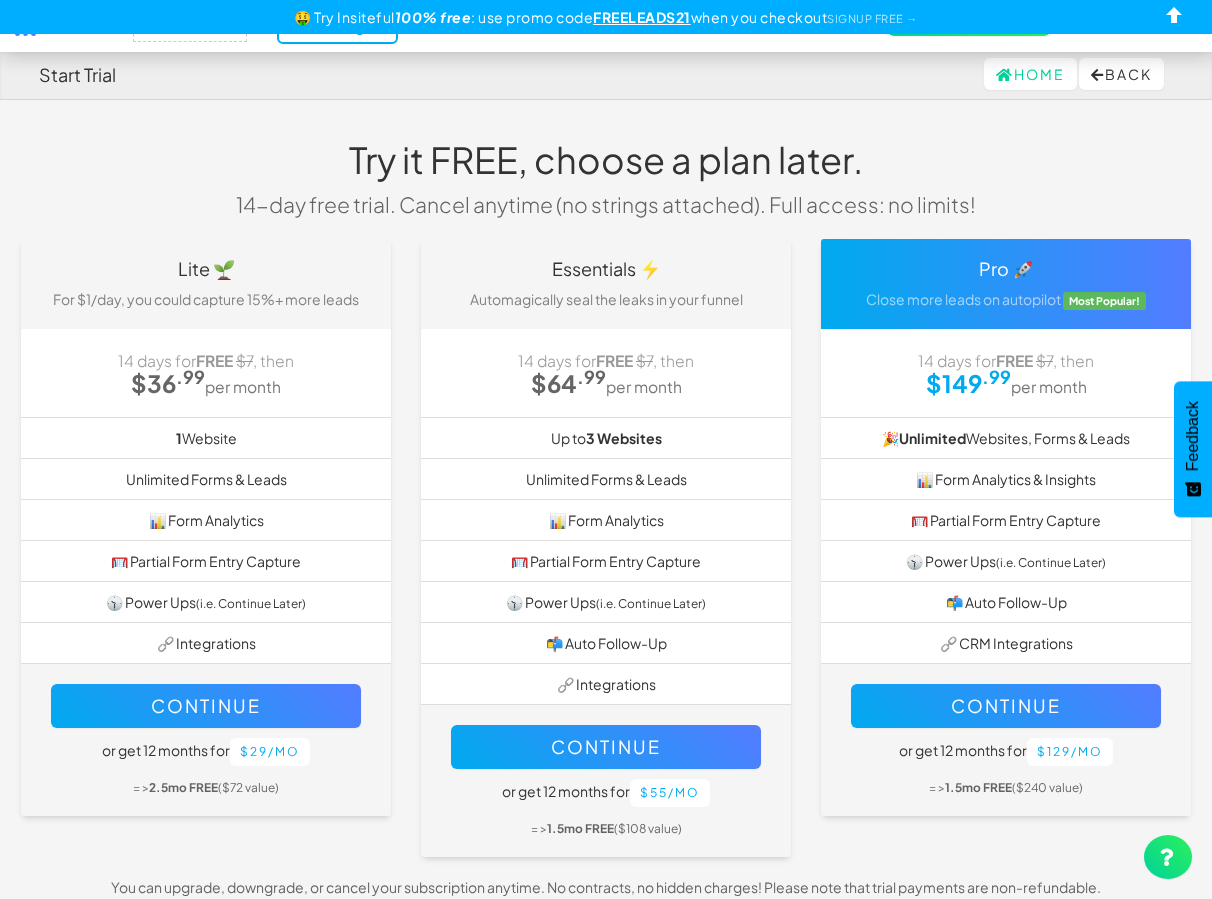 scroll, scrollTop: 0, scrollLeft: 0, axis: both 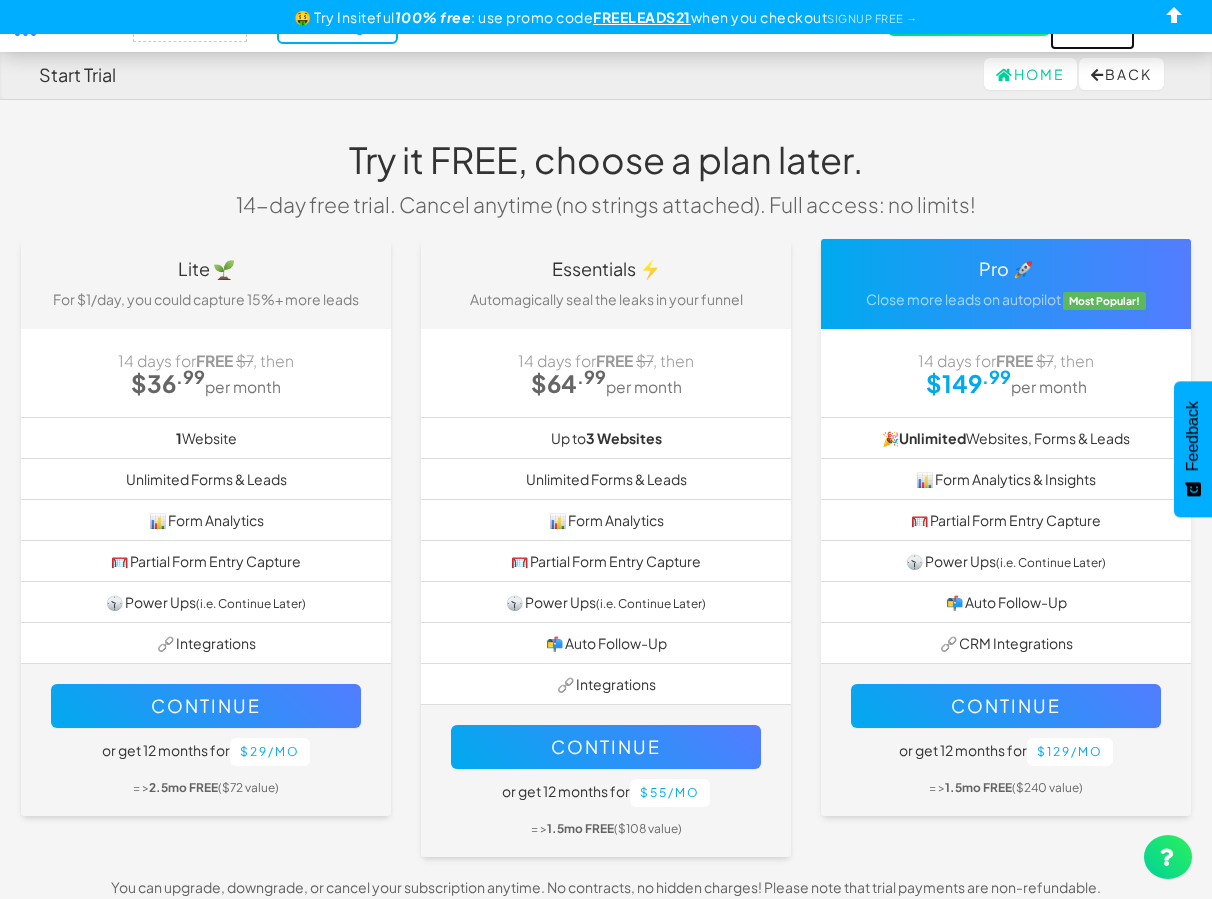 click on "Settings" at bounding box center (1092, 25) 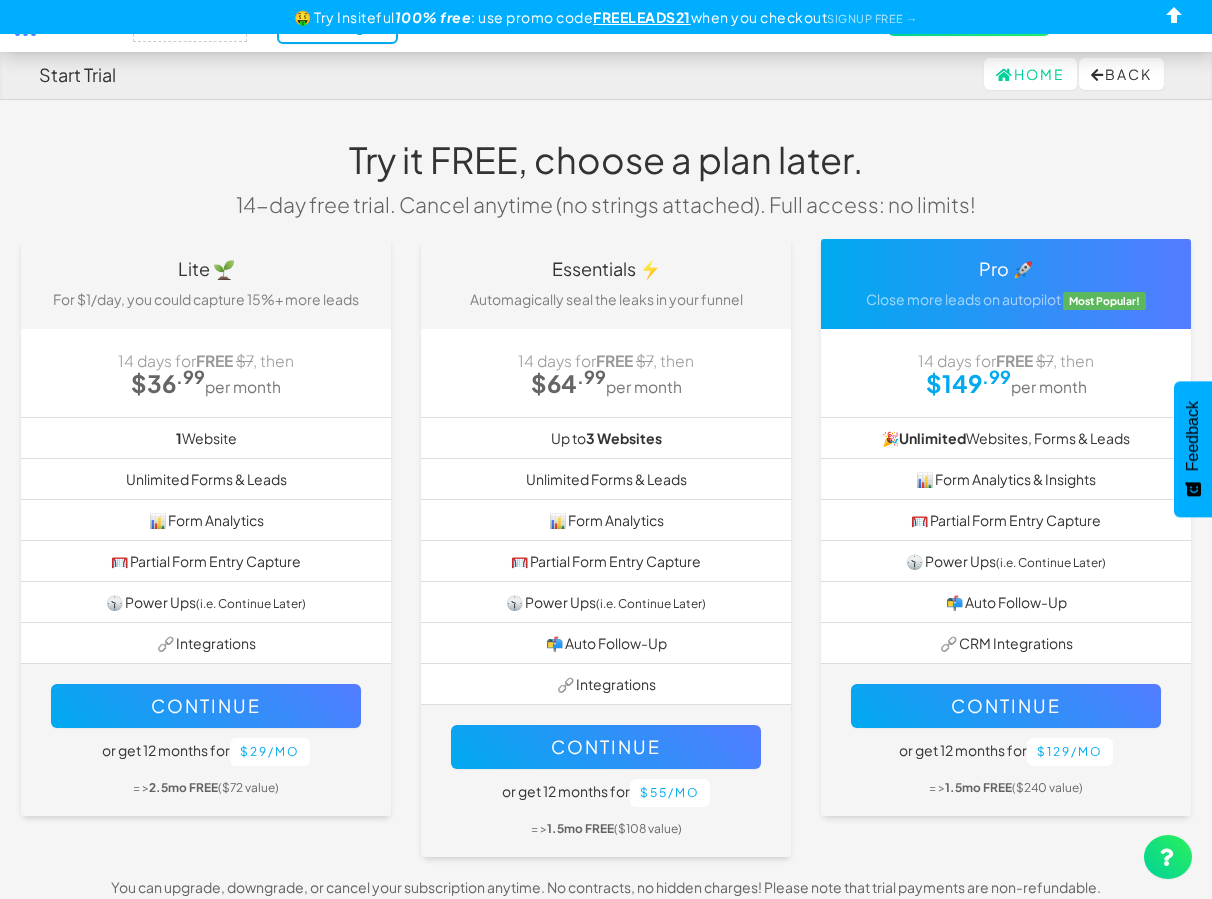 scroll, scrollTop: 0, scrollLeft: 0, axis: both 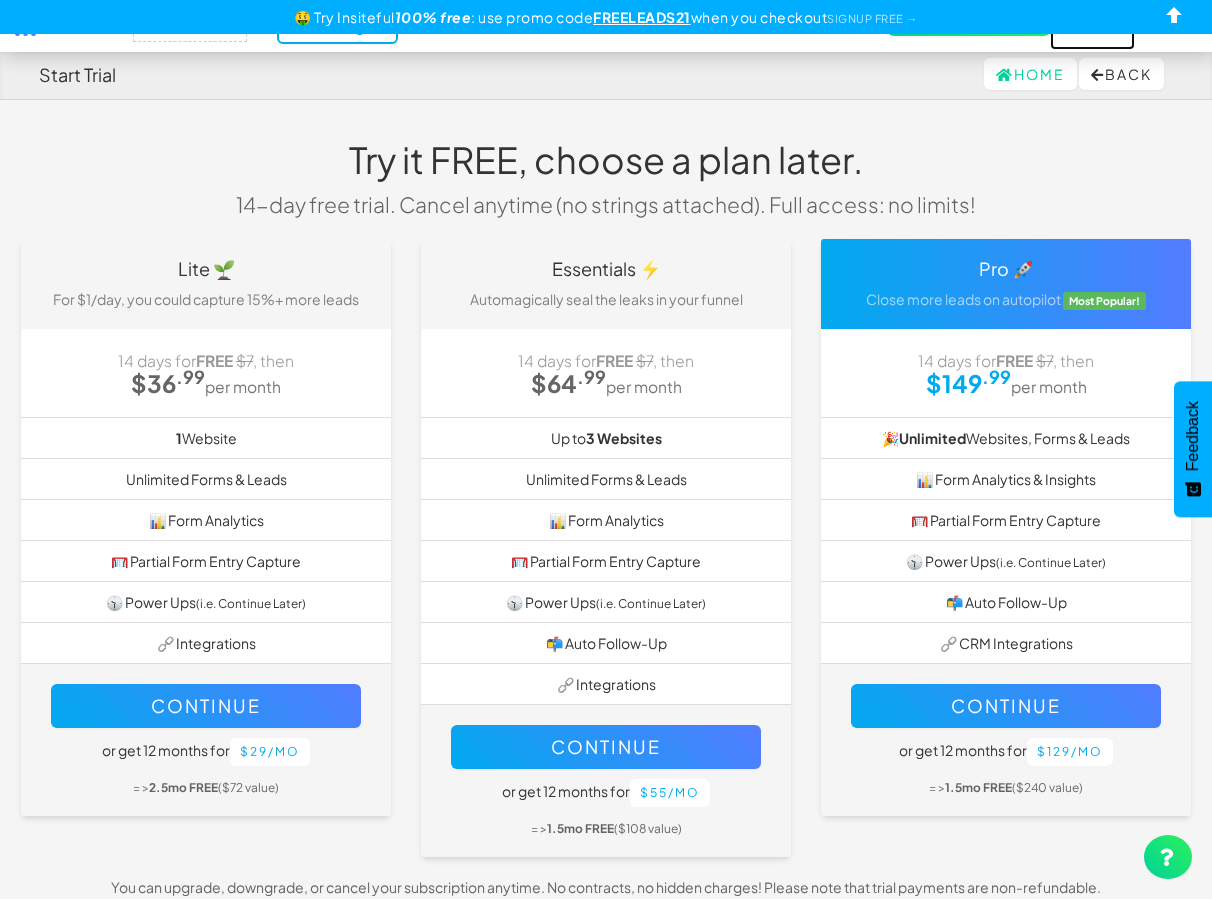 click on "Settings" at bounding box center [1092, 25] 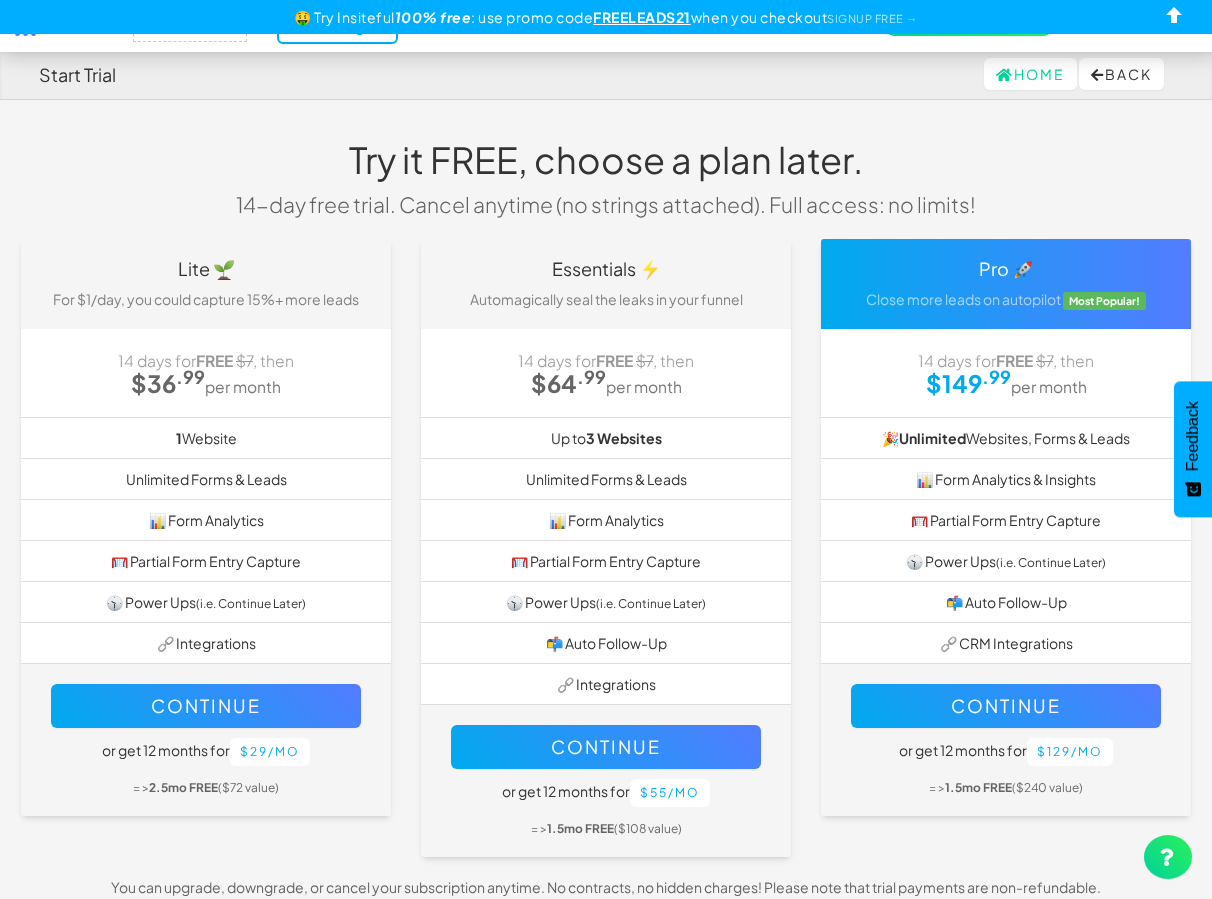 scroll, scrollTop: 0, scrollLeft: 0, axis: both 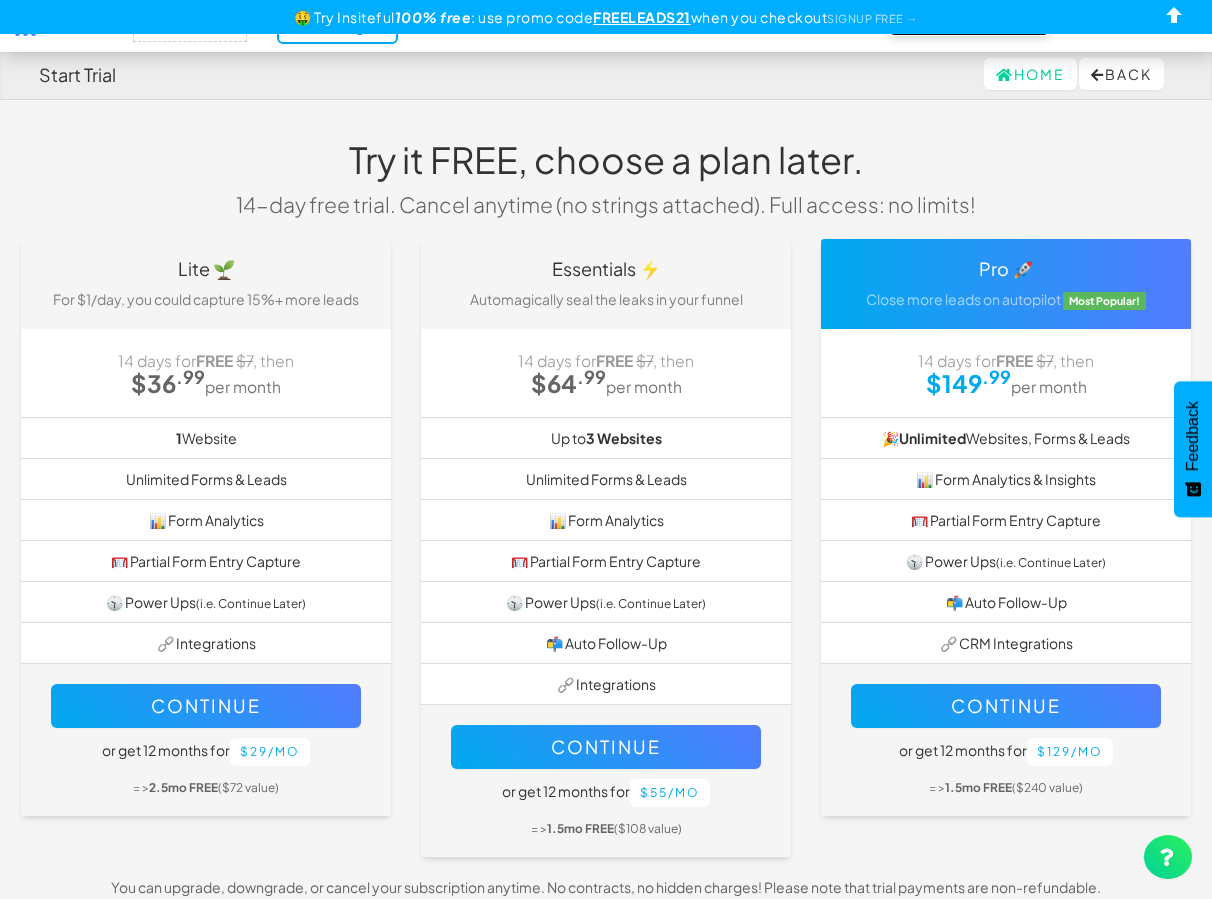 click on "2-Click Install" at bounding box center [969, 22] 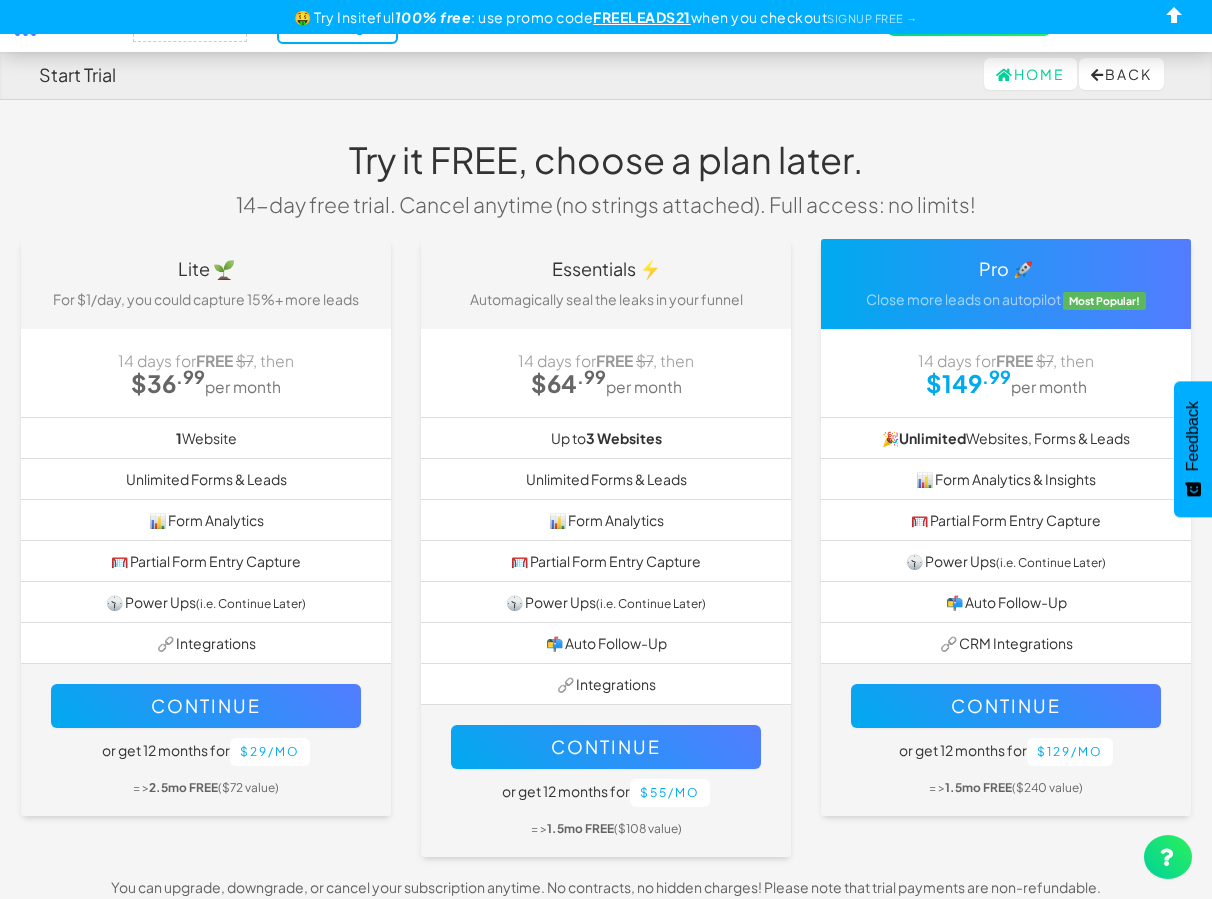 scroll, scrollTop: 0, scrollLeft: 0, axis: both 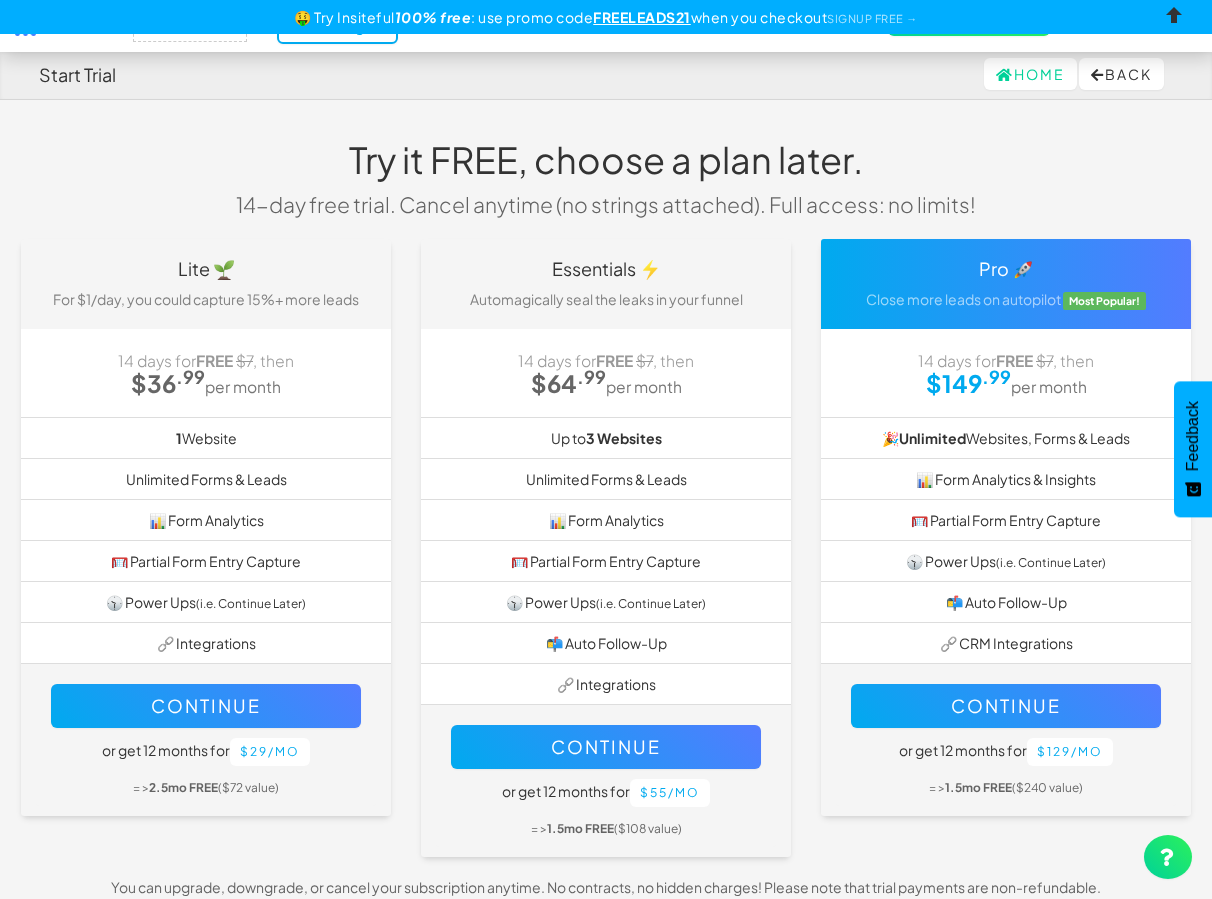 click at bounding box center (1175, 19) 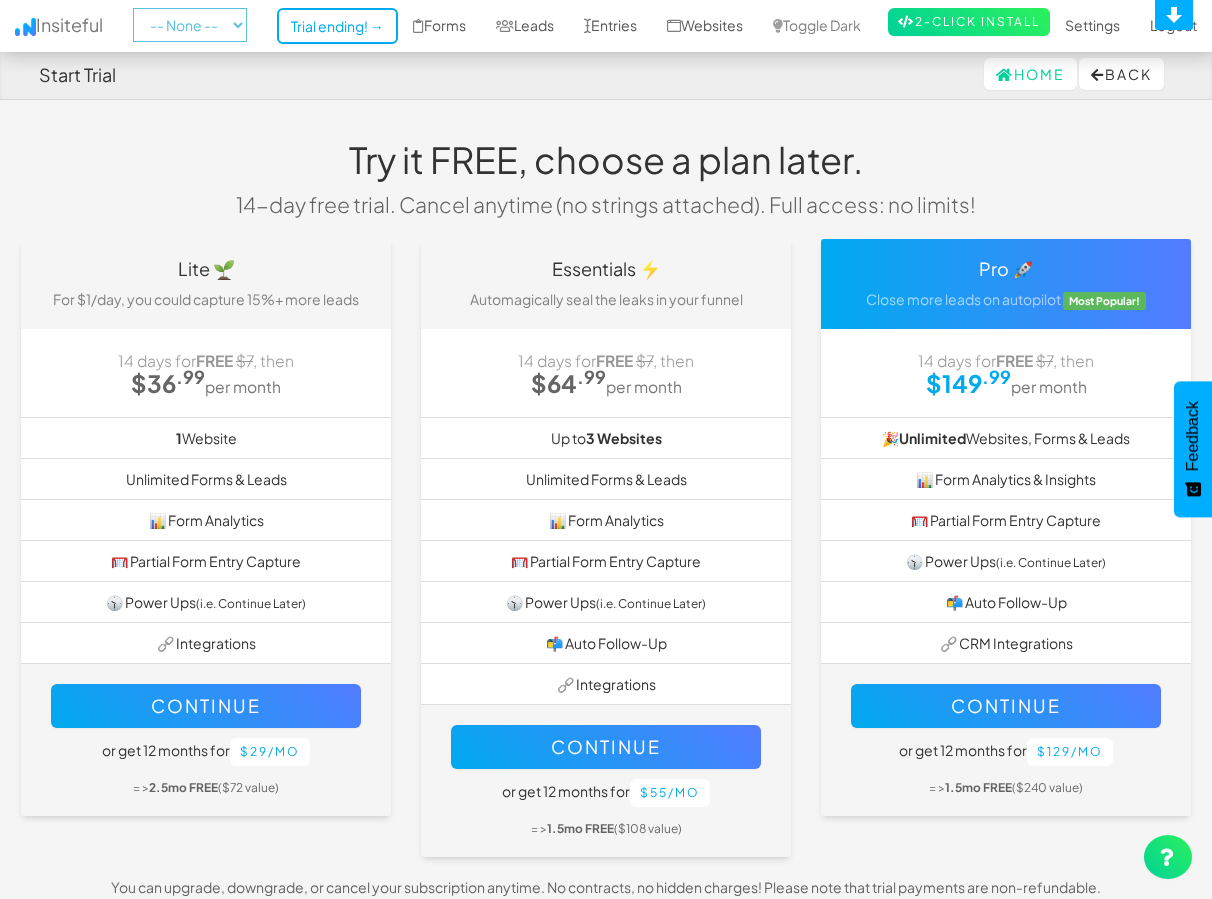 click on "-- None --" at bounding box center [190, 25] 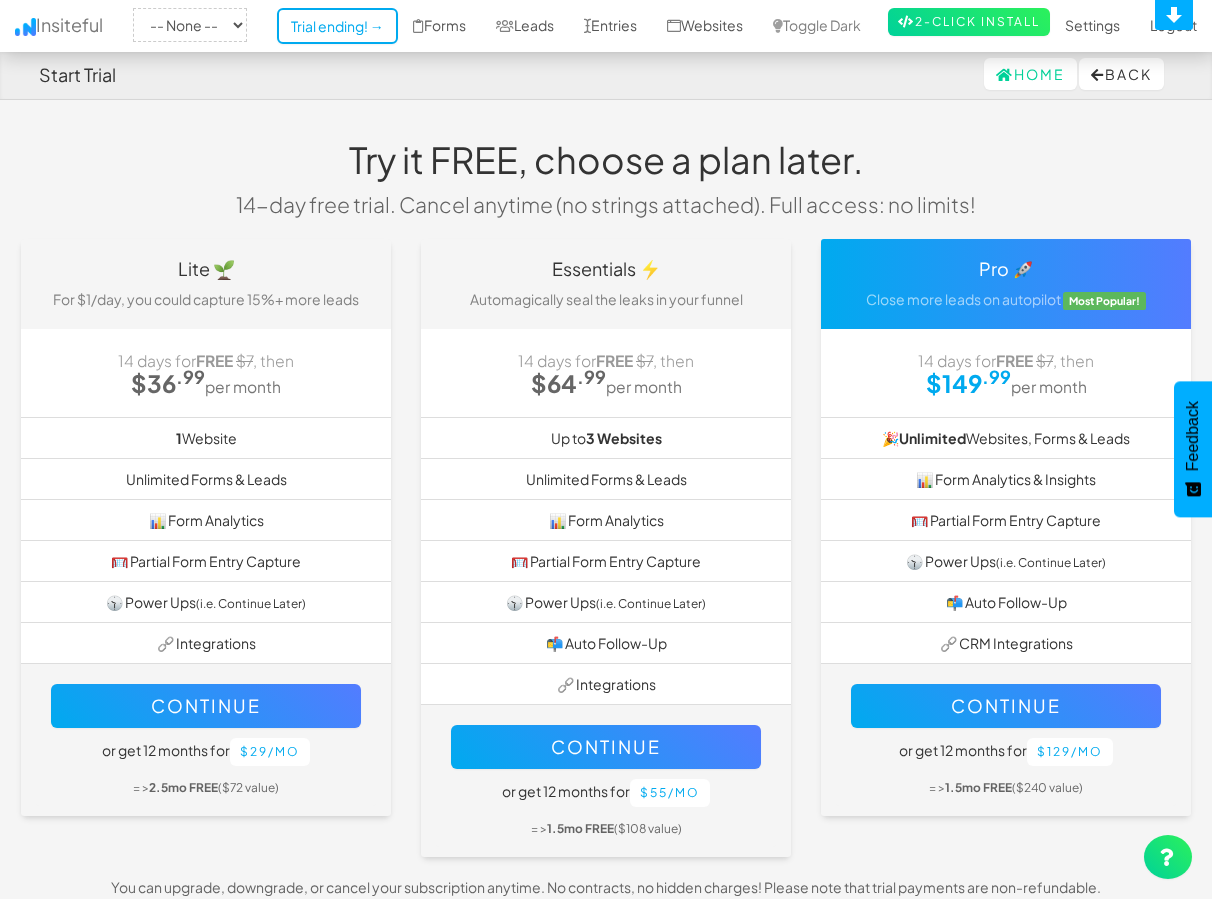 click on "-- None --  Trial ending! →
Forms
Leads
Entries
Websites
Toggle Dark
2-Click Install
Settings
Sign Up
Logout" at bounding box center (606, 26) 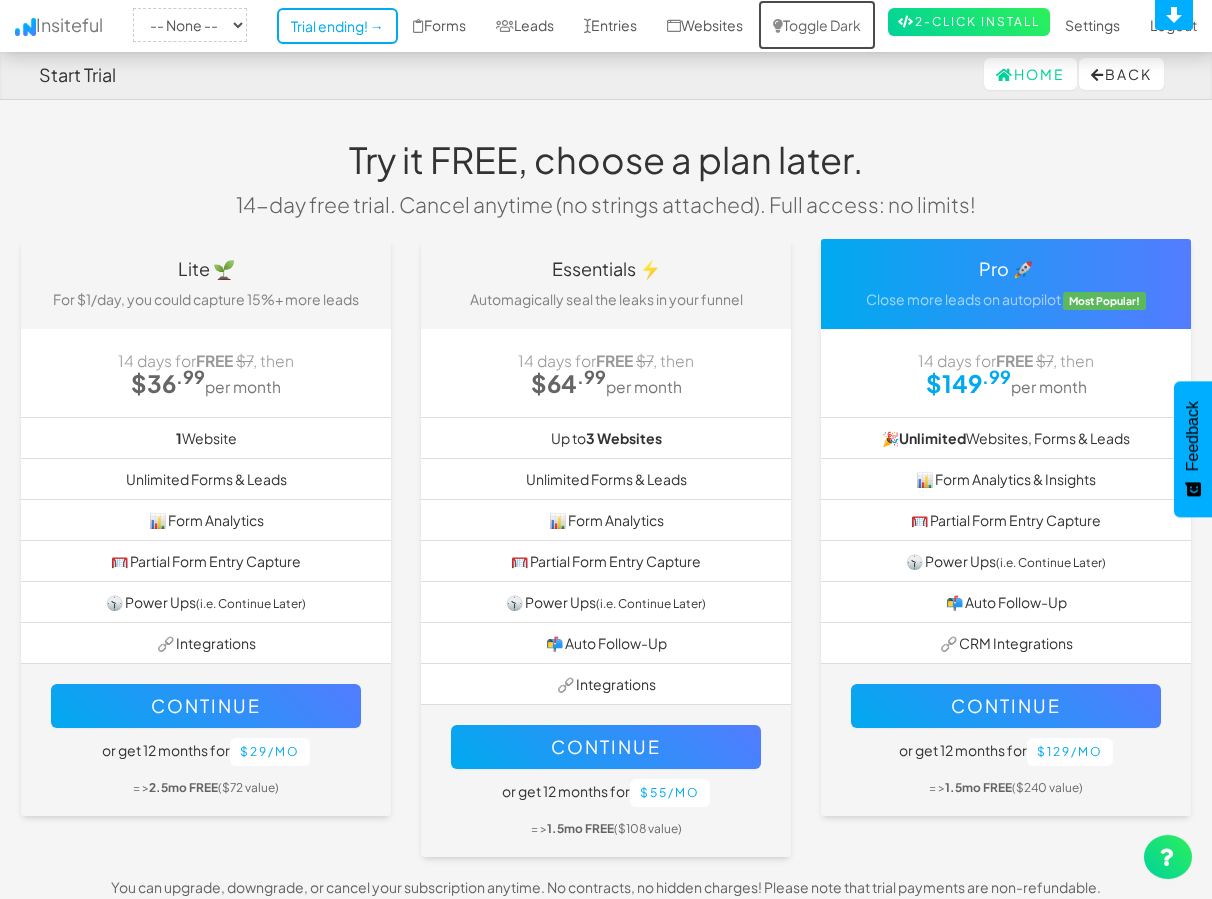 click on "Toggle Dark" at bounding box center (817, 25) 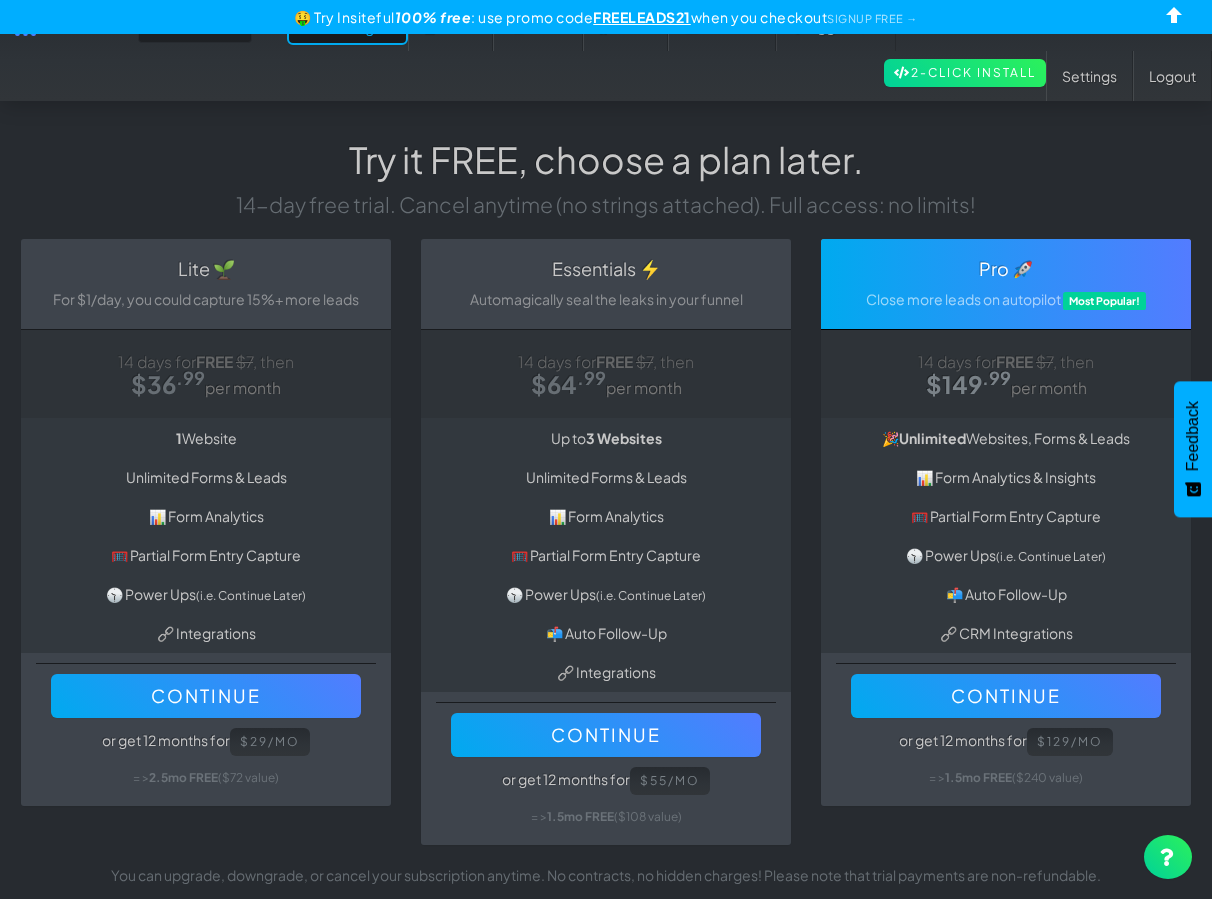 scroll, scrollTop: 0, scrollLeft: 0, axis: both 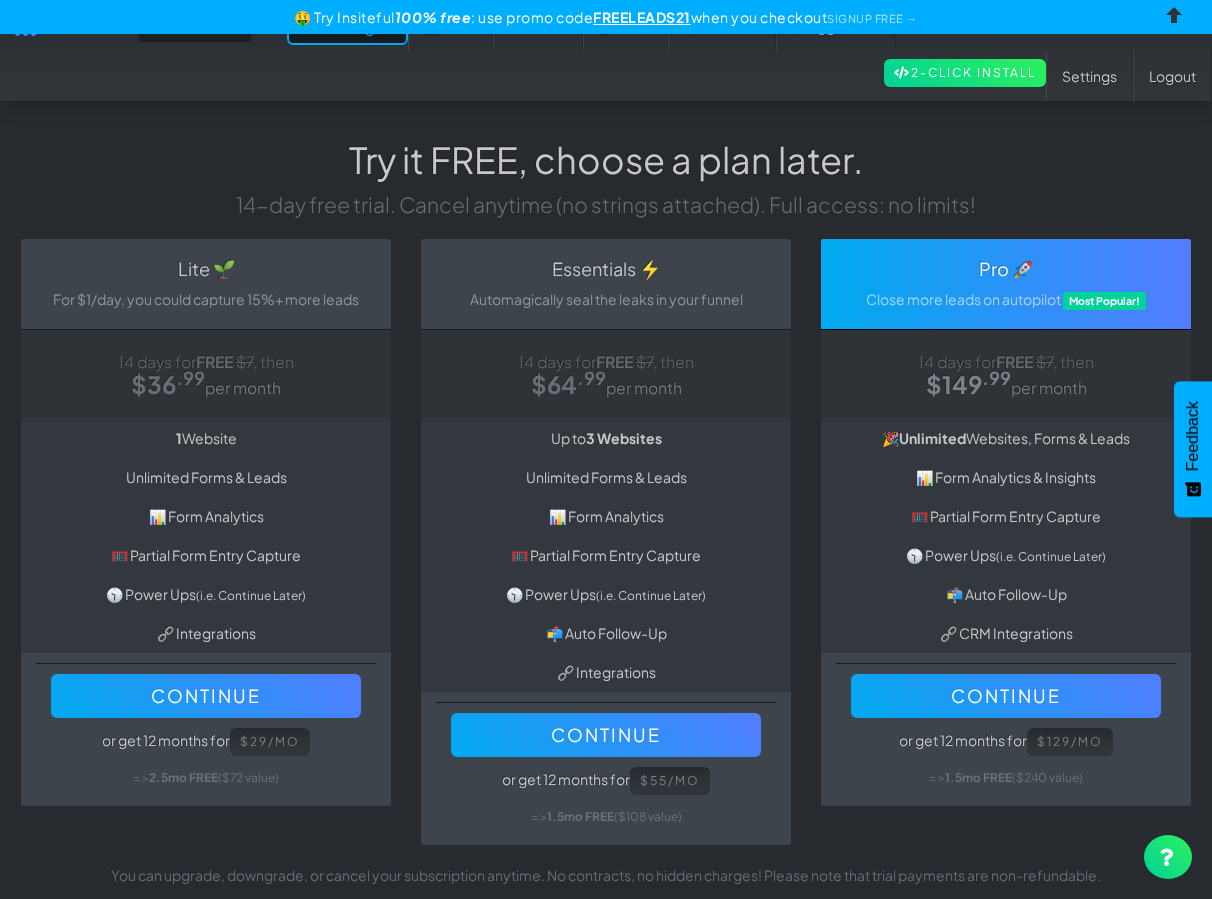 click at bounding box center (1175, 19) 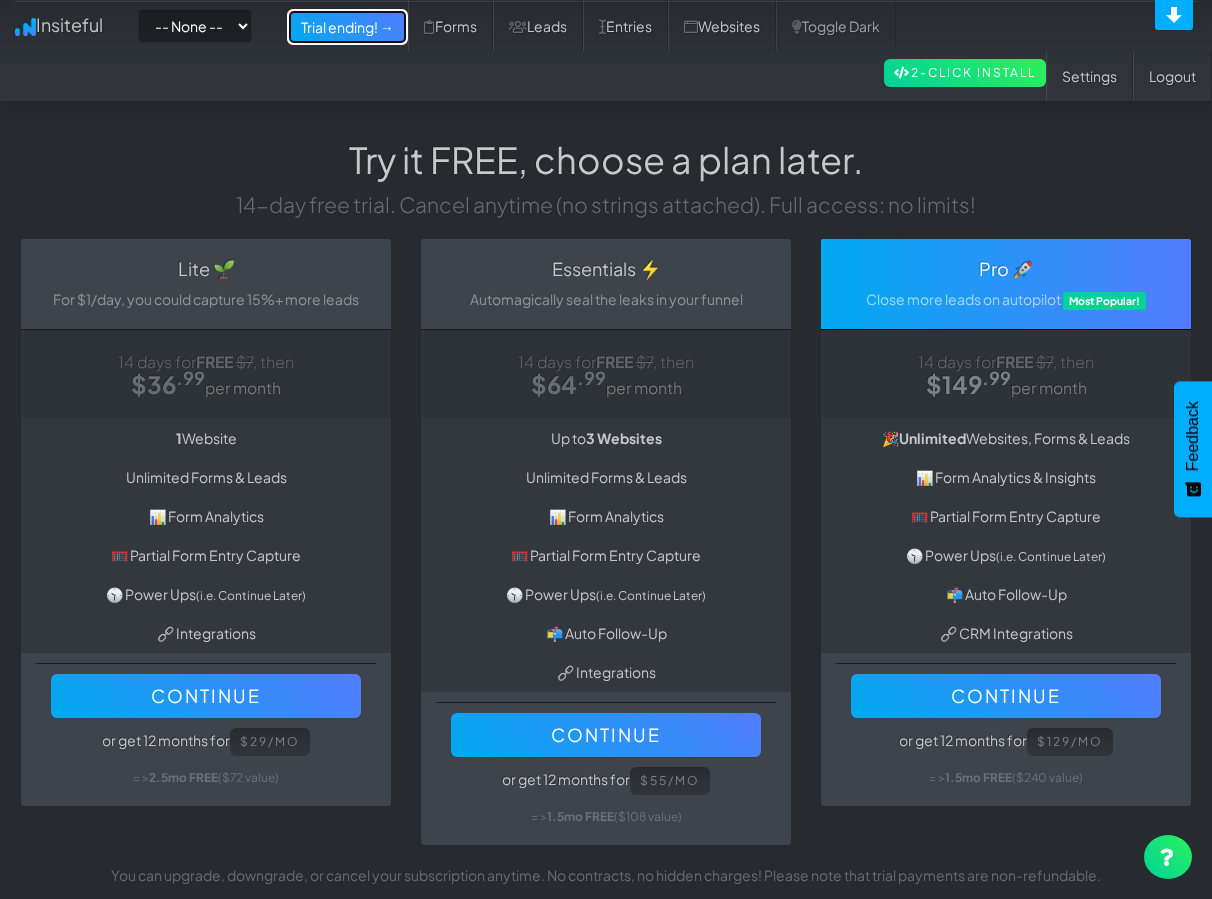 click on "Trial ending! →" at bounding box center [347, 27] 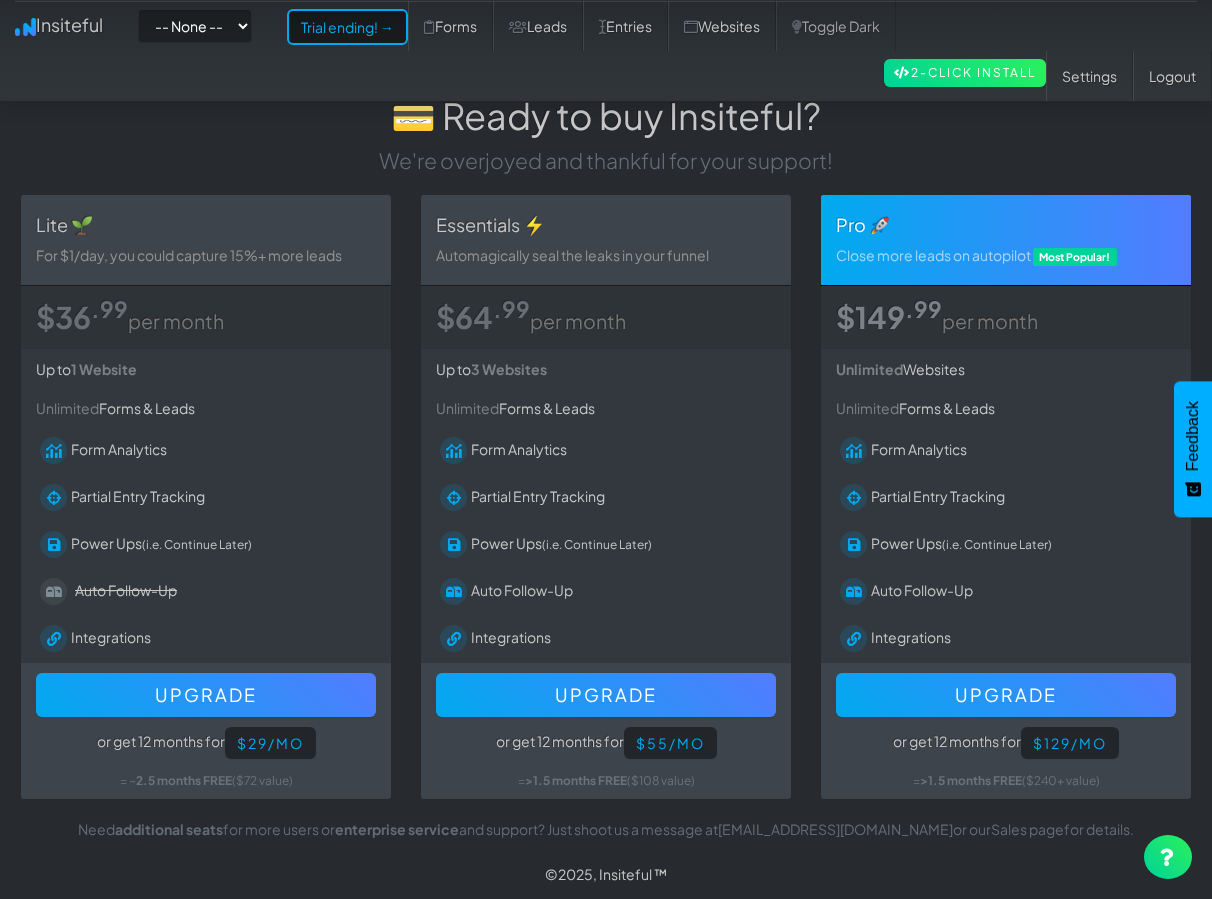 scroll, scrollTop: 0, scrollLeft: 0, axis: both 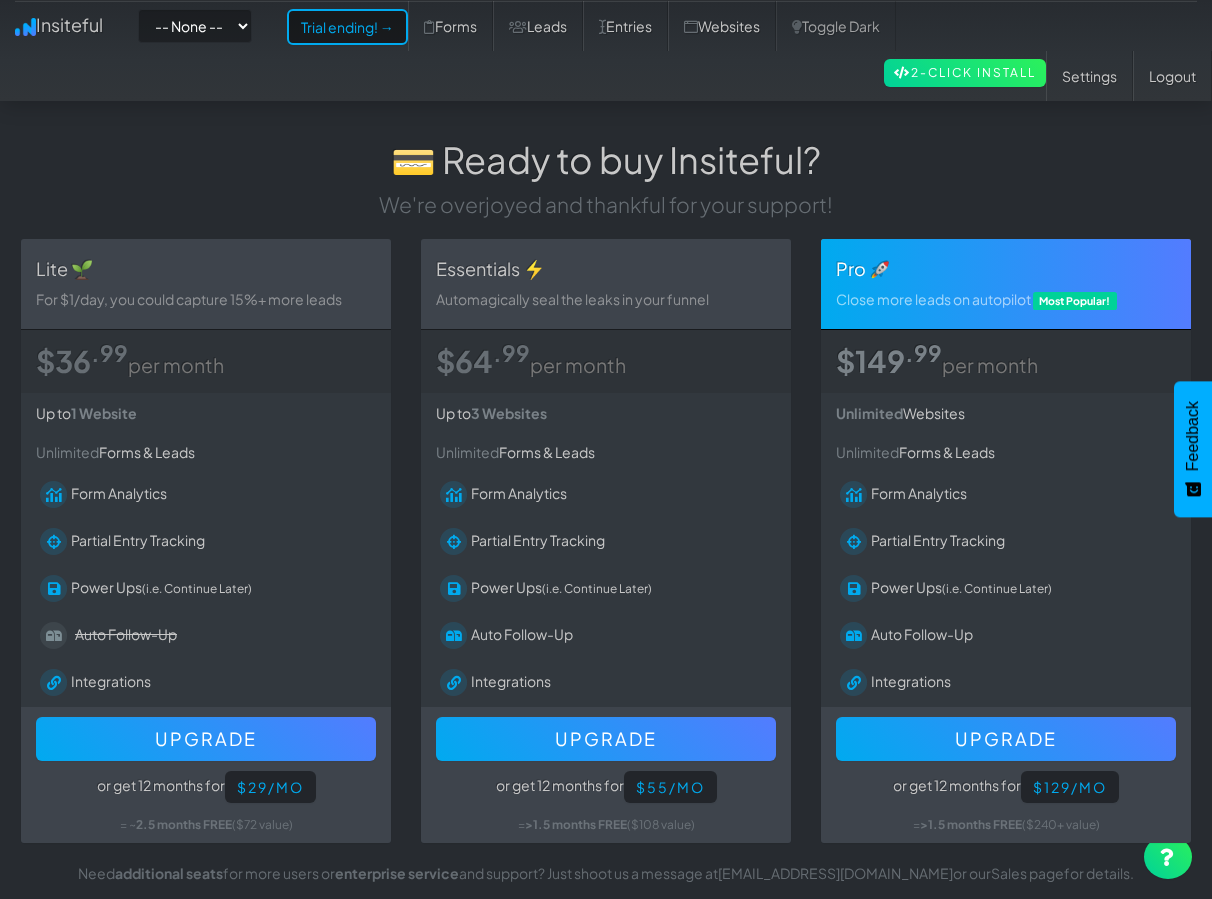 drag, startPoint x: 404, startPoint y: 170, endPoint x: 614, endPoint y: 170, distance: 210 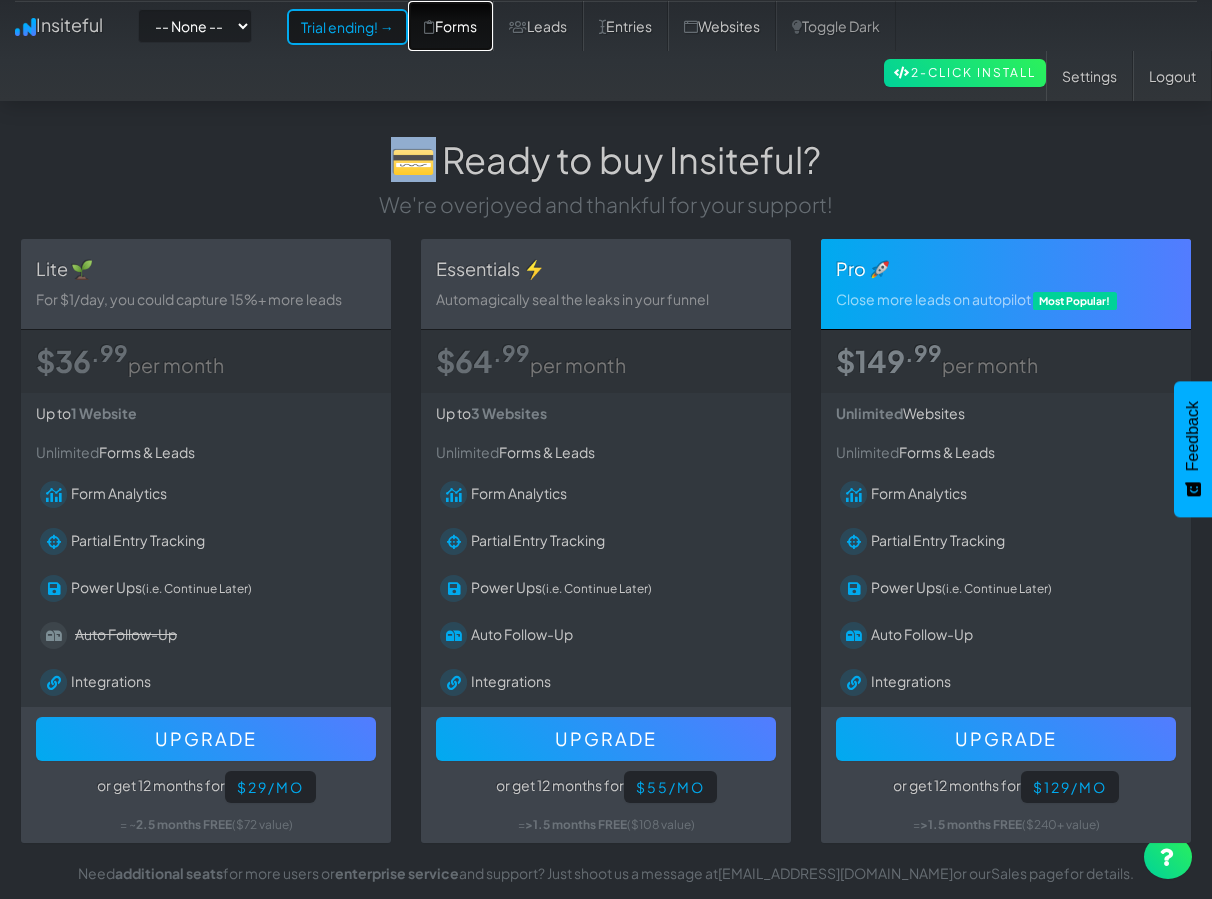 click at bounding box center (429, 27) 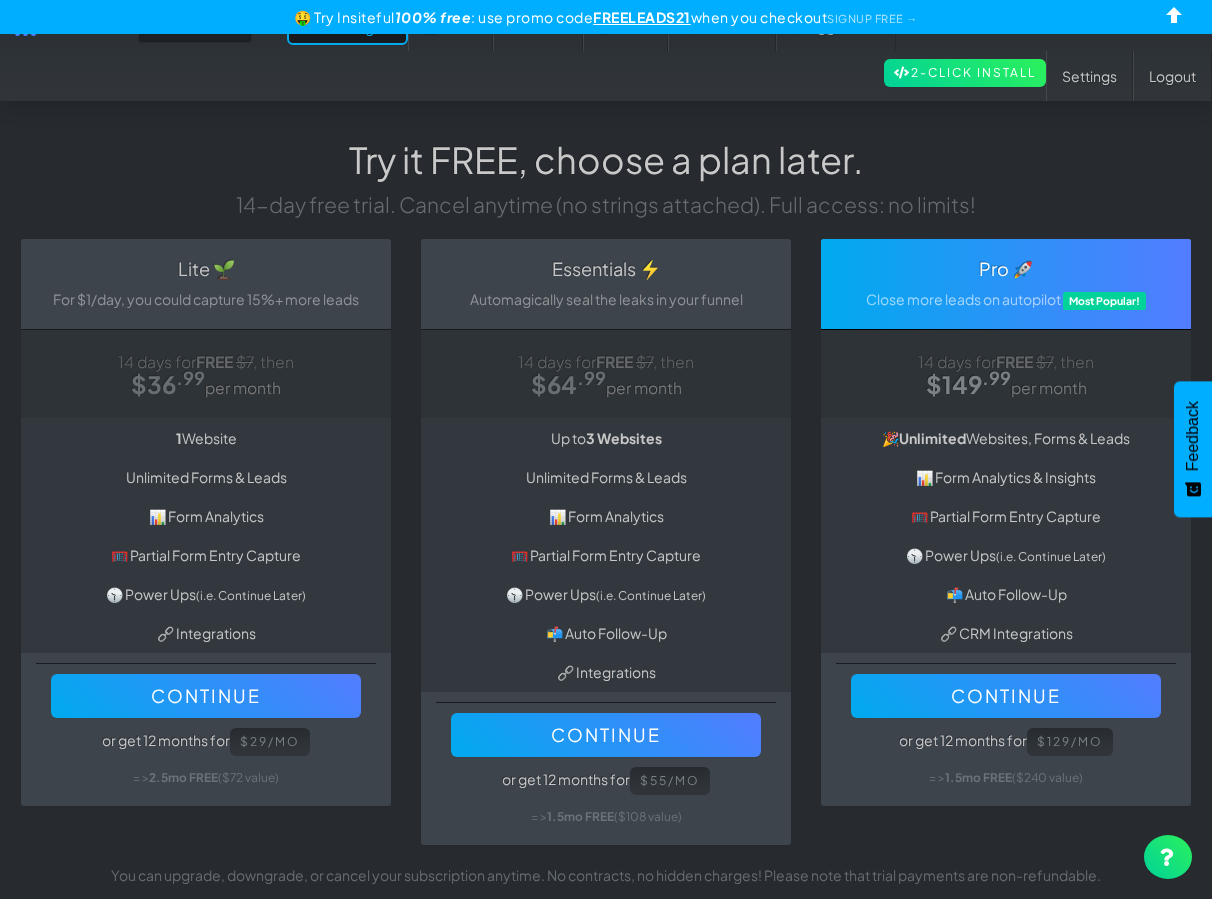 scroll, scrollTop: 0, scrollLeft: 0, axis: both 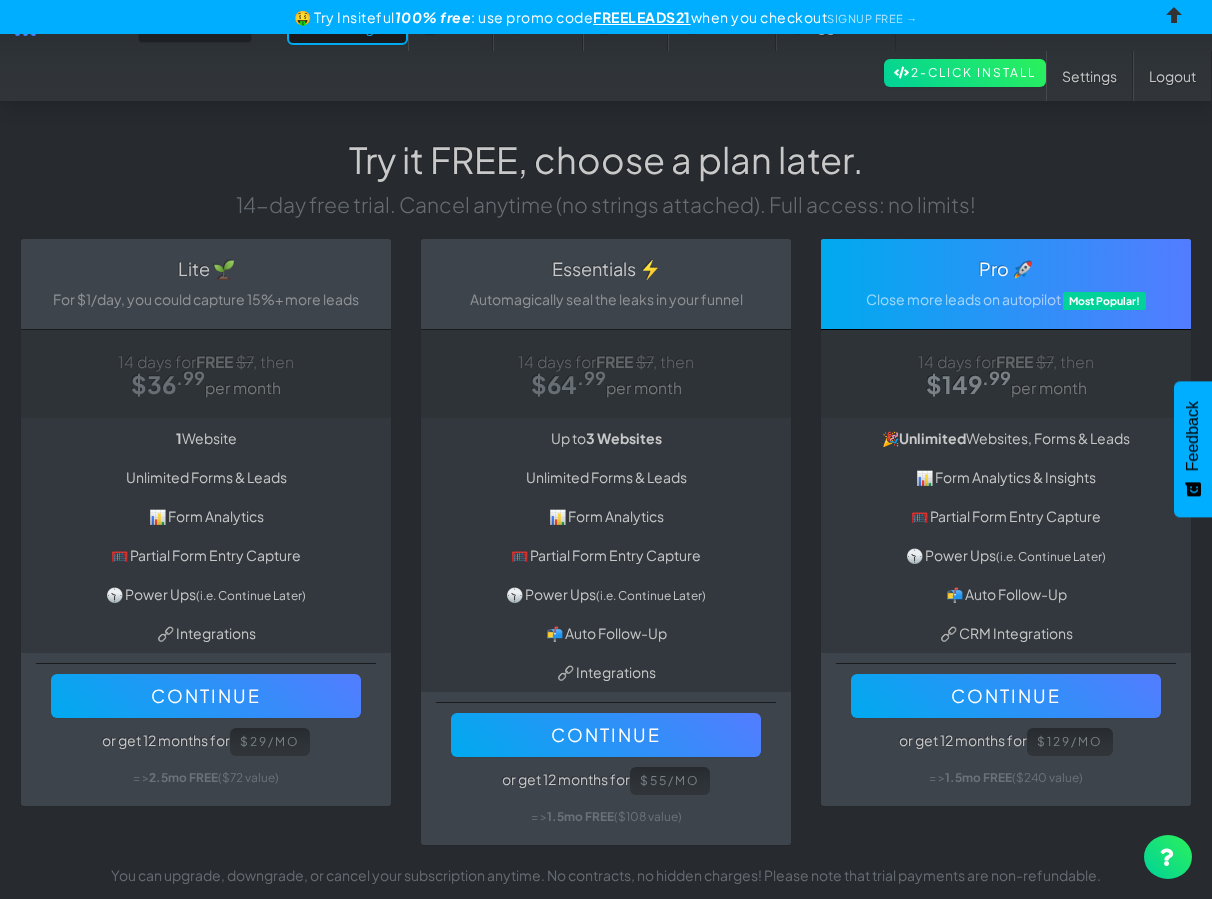 click at bounding box center [1175, 19] 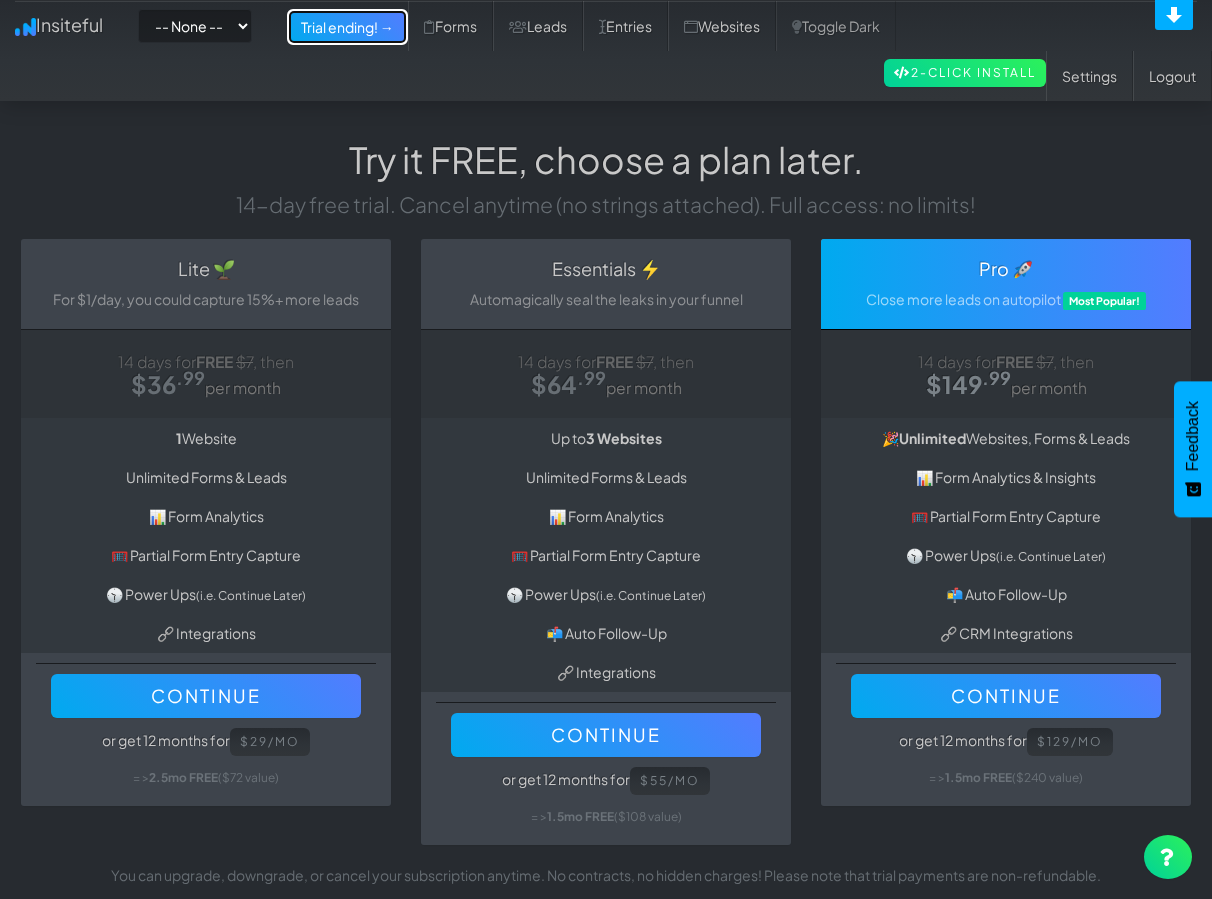 click on "Trial ending! →" at bounding box center [347, 27] 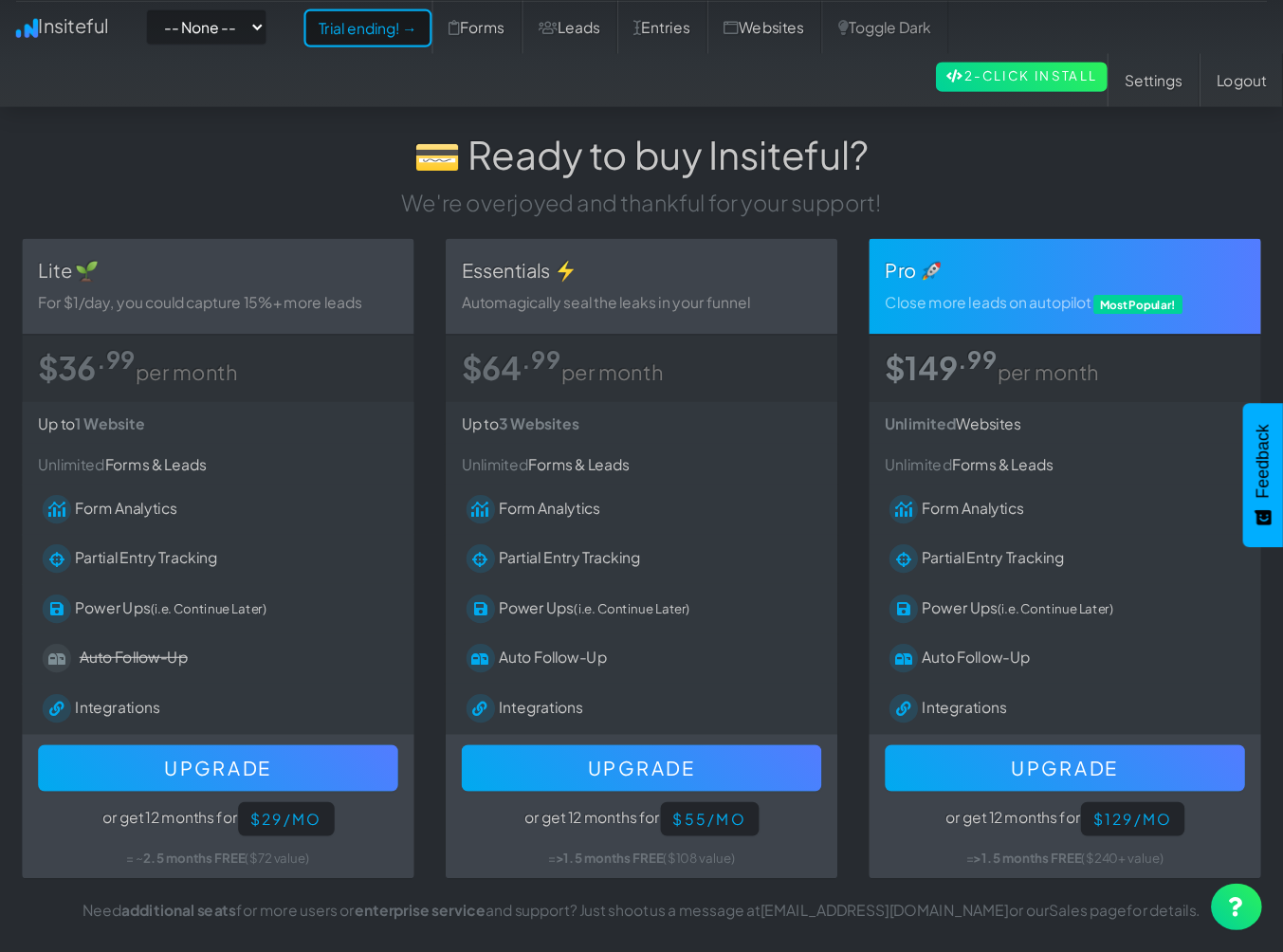scroll, scrollTop: 0, scrollLeft: 0, axis: both 